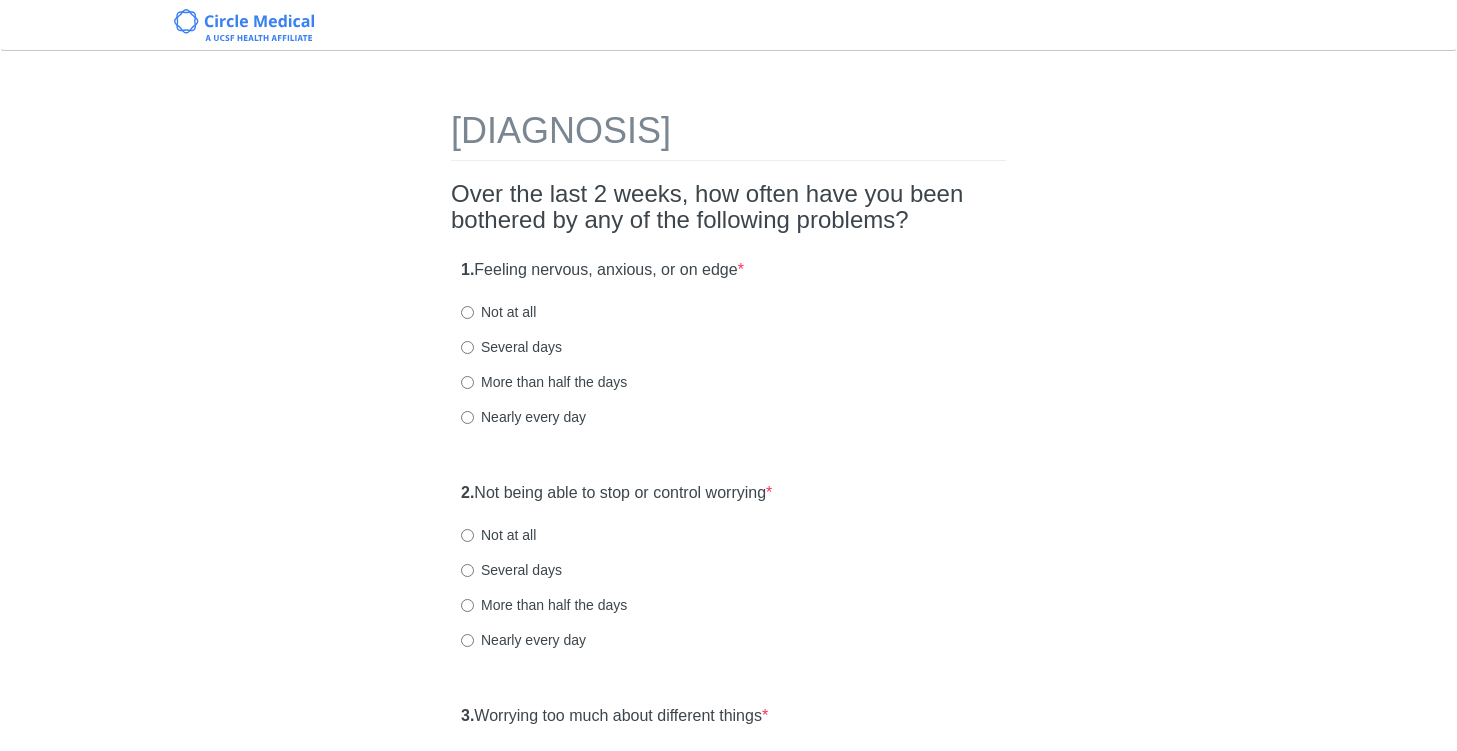 scroll, scrollTop: 0, scrollLeft: 0, axis: both 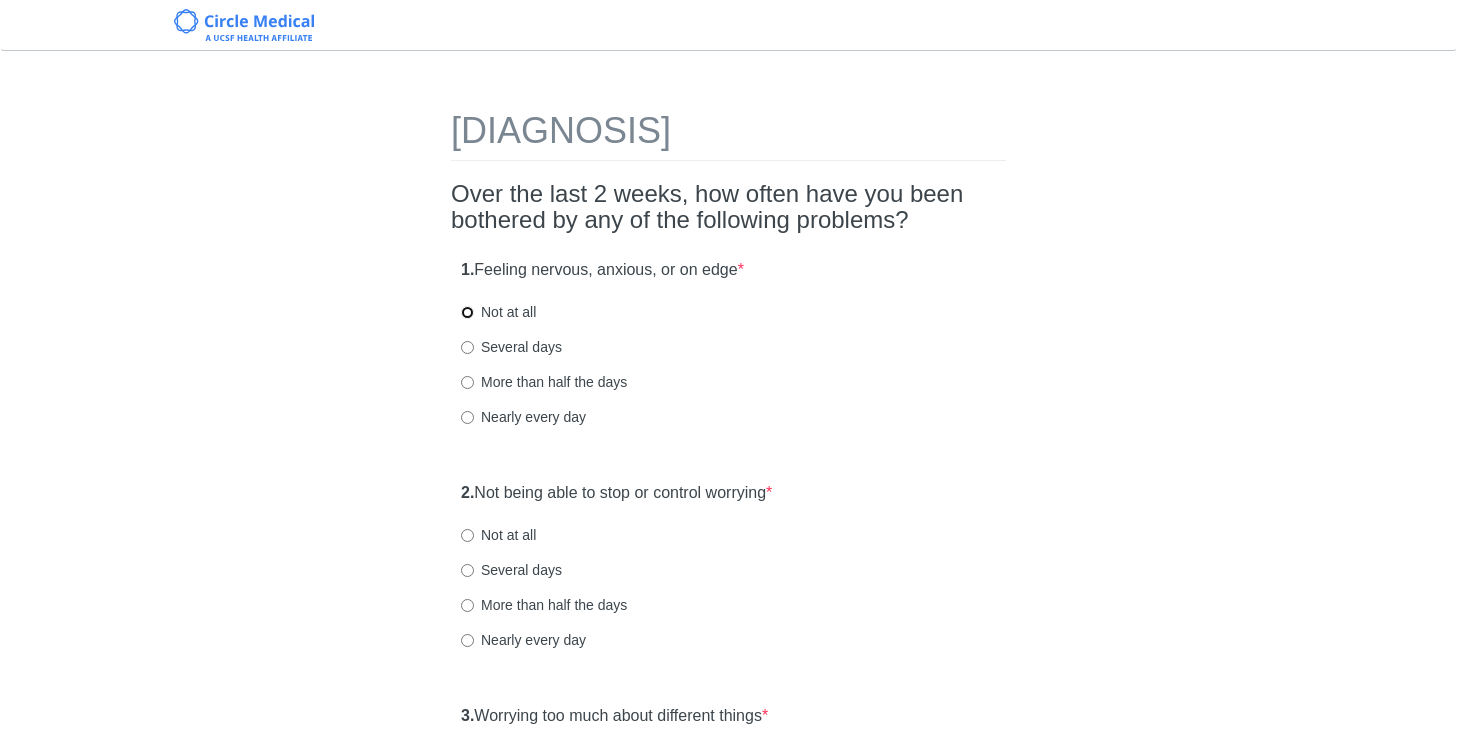 radio on "true" 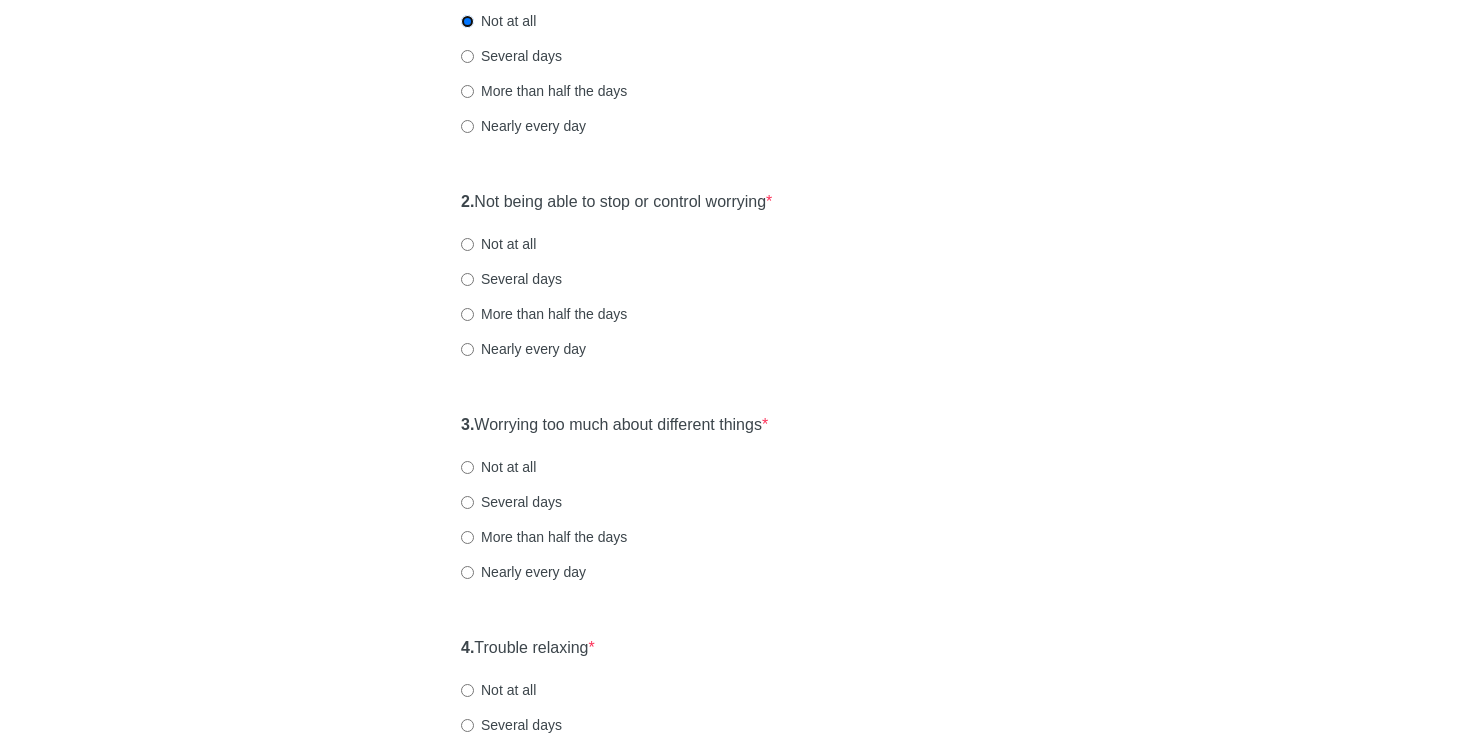 scroll, scrollTop: 292, scrollLeft: 0, axis: vertical 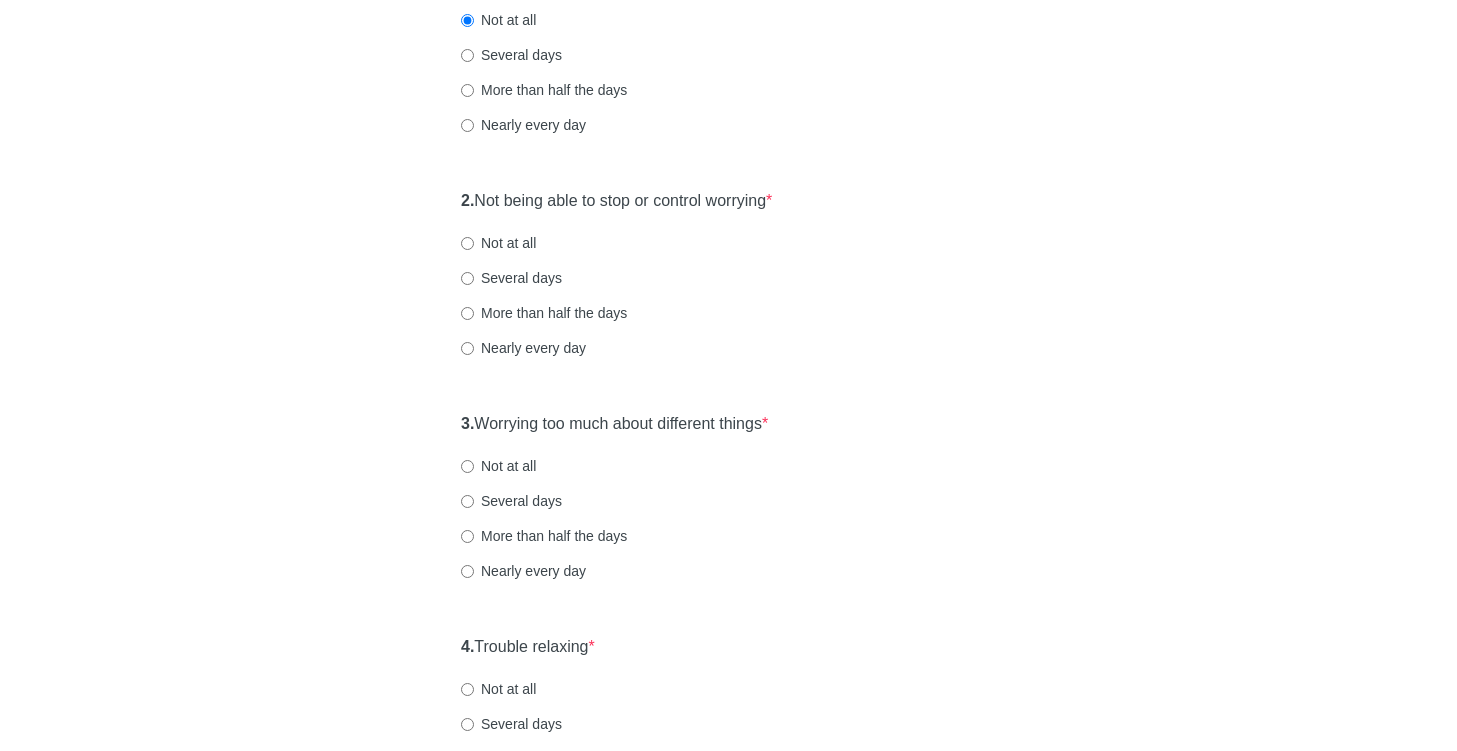 click on "Not at all" at bounding box center (498, 243) 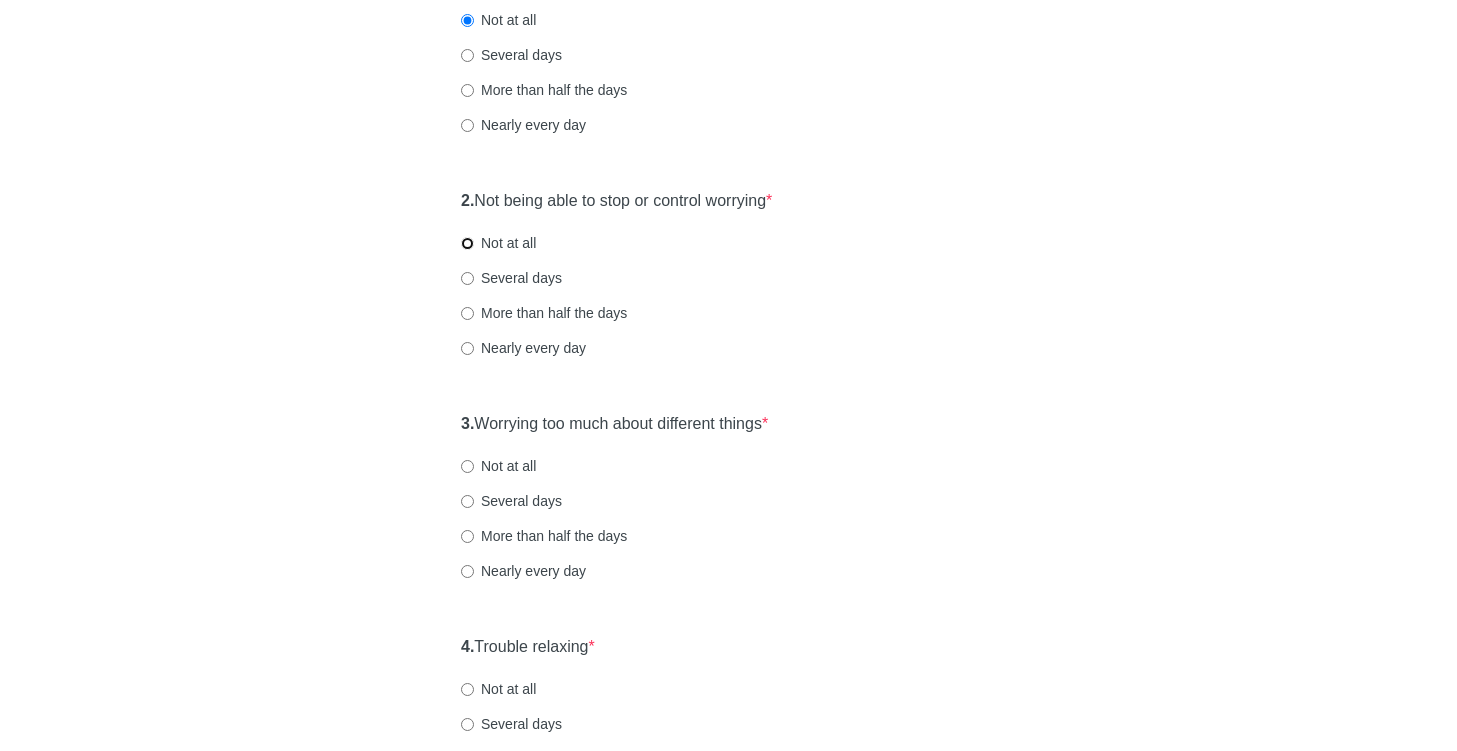 radio on "true" 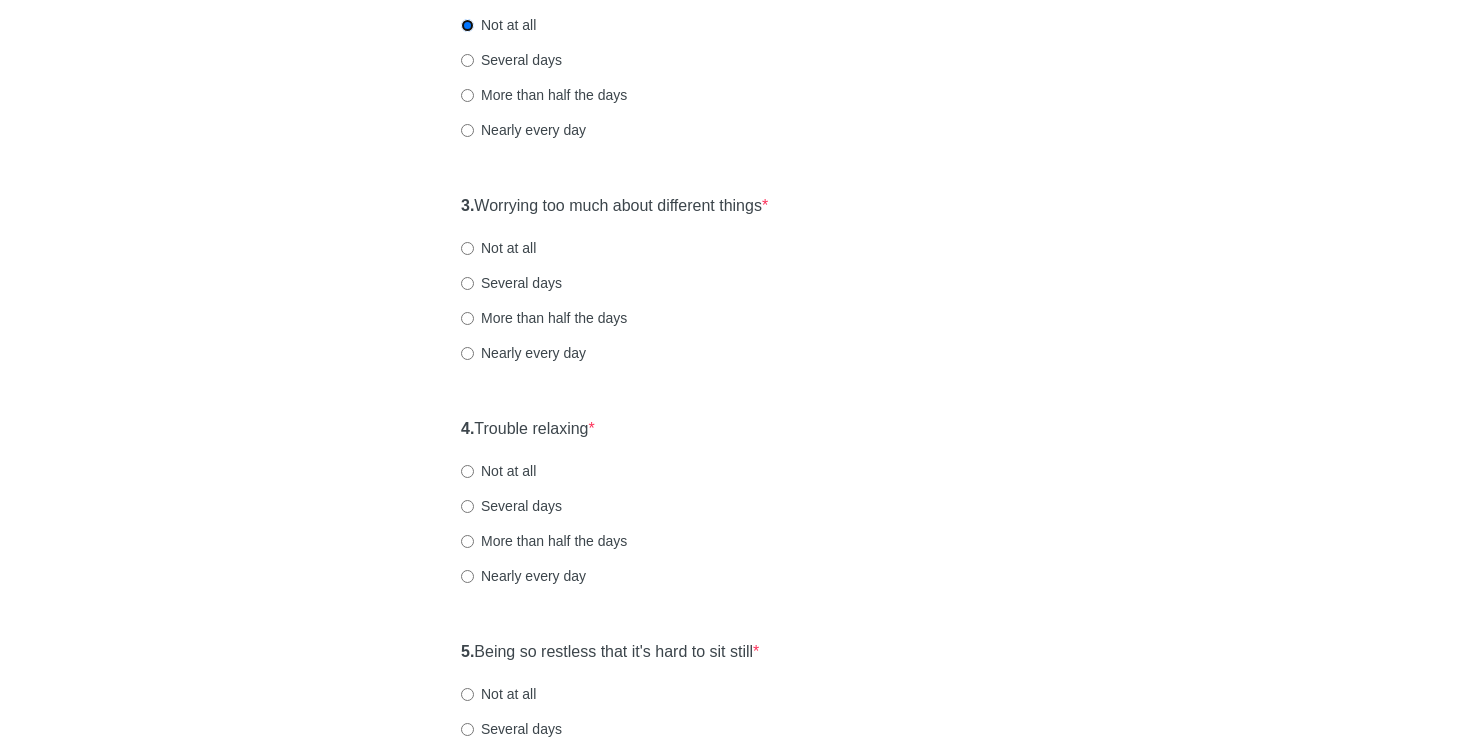 scroll, scrollTop: 511, scrollLeft: 0, axis: vertical 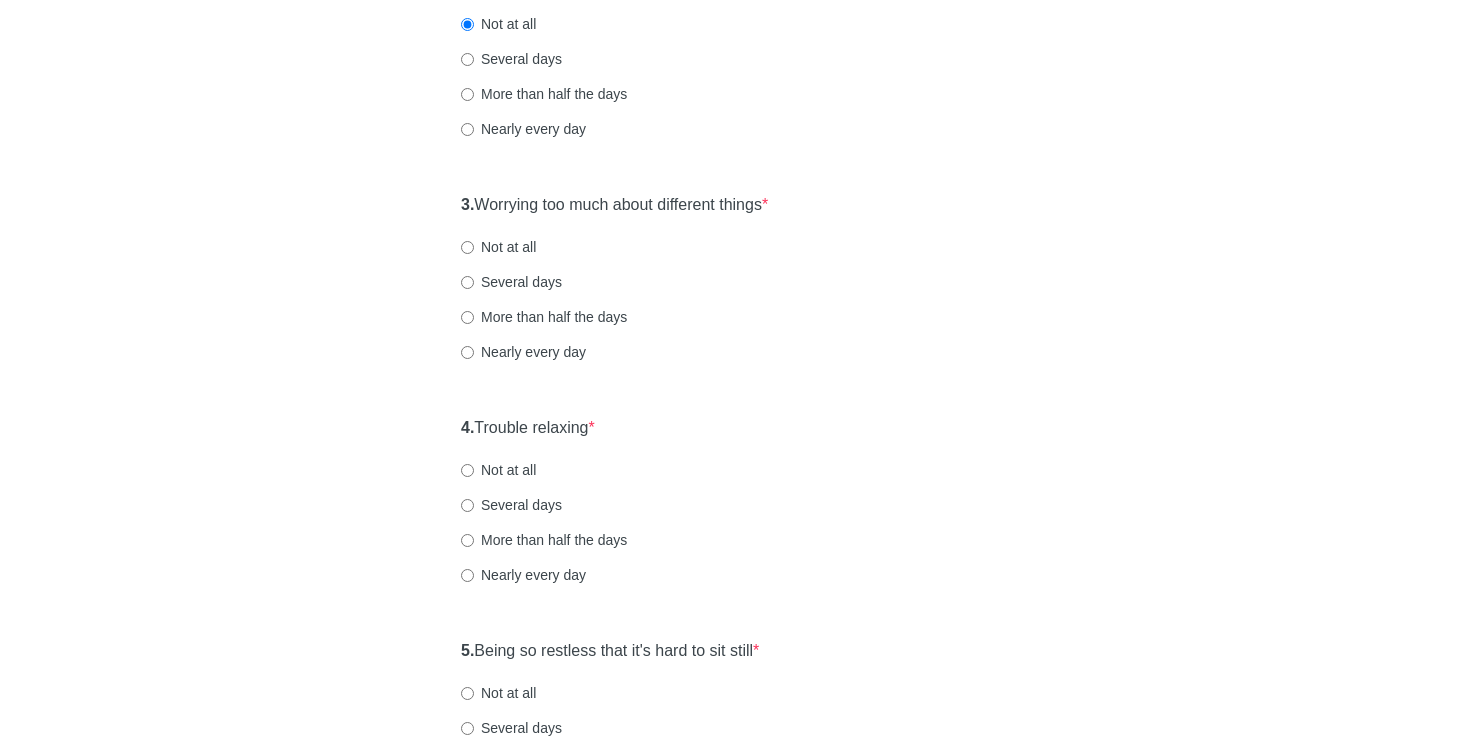 click on "Not at all" at bounding box center (498, 247) 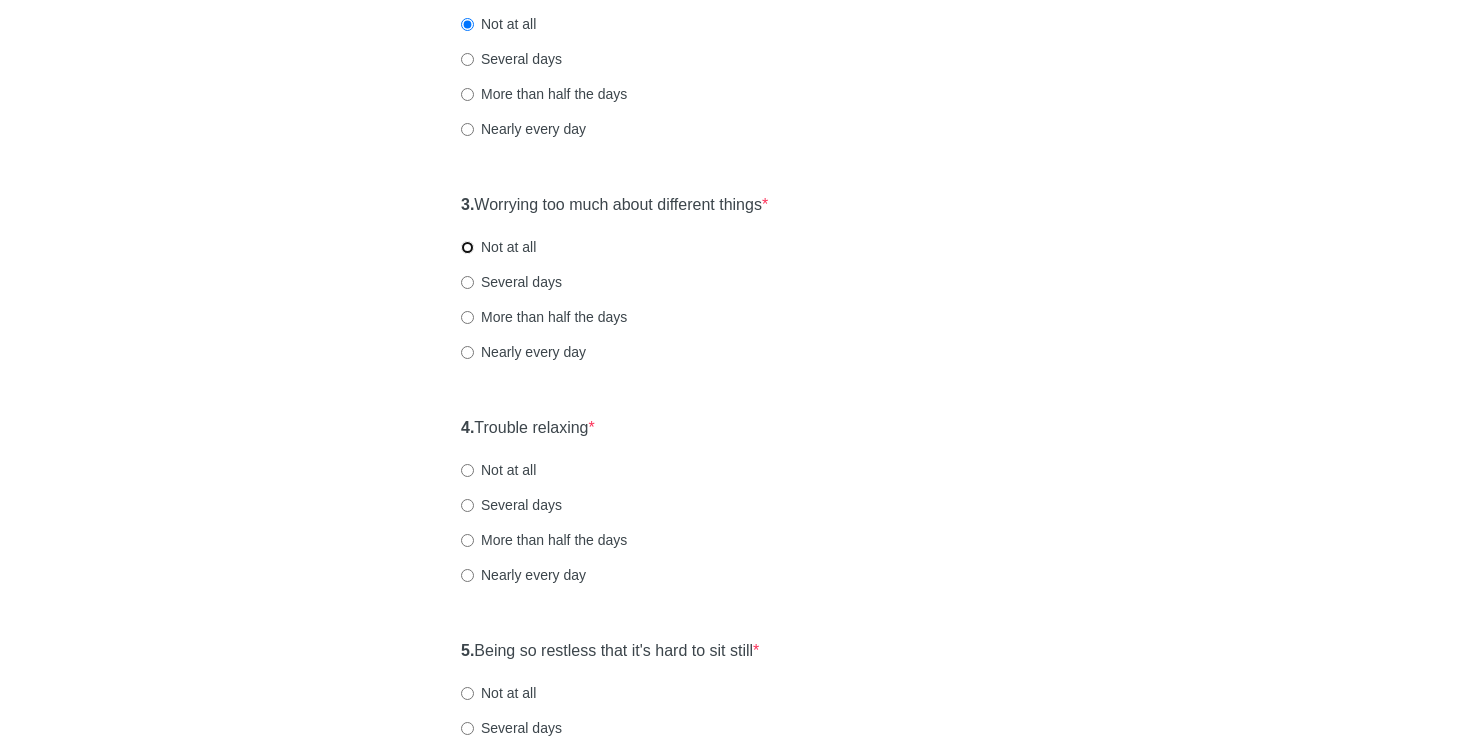 radio on "true" 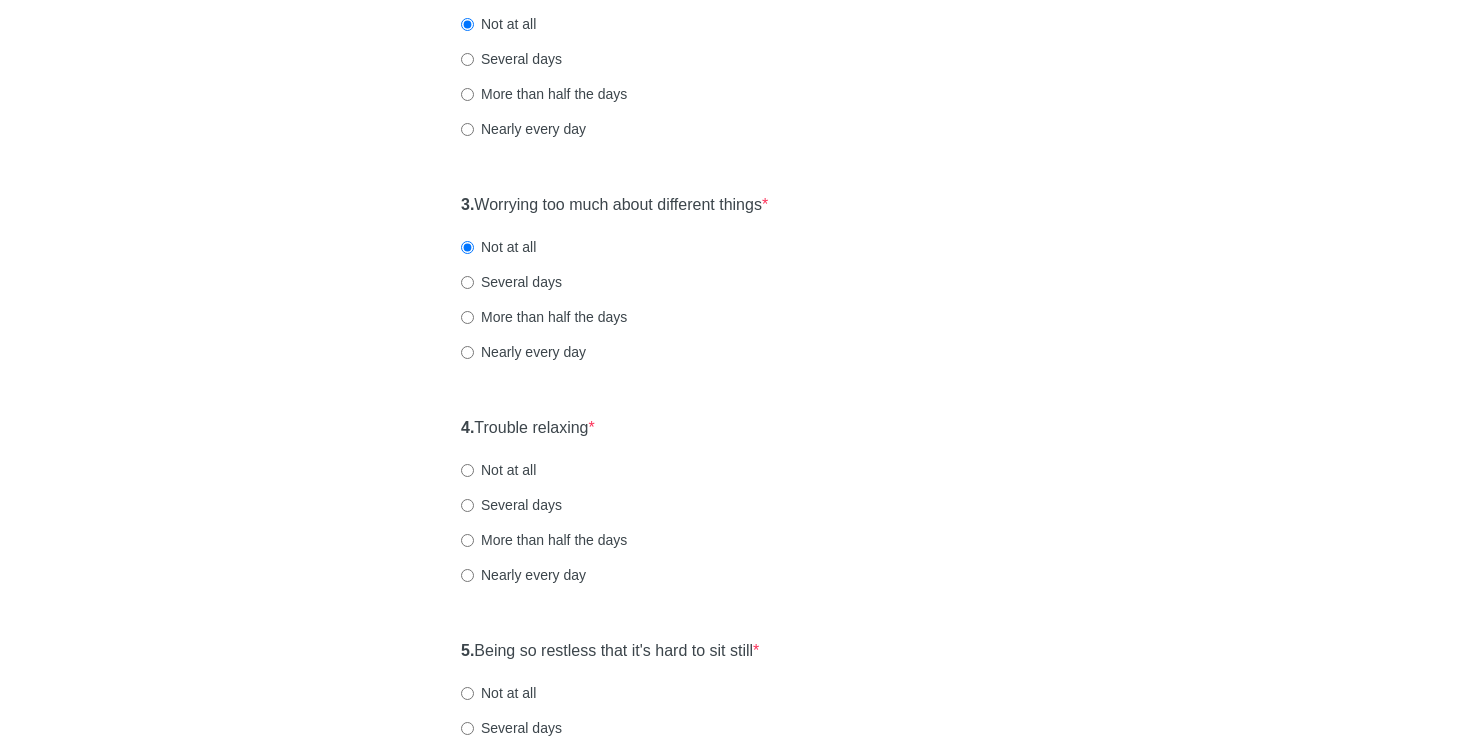 click on "Several days" at bounding box center (511, 282) 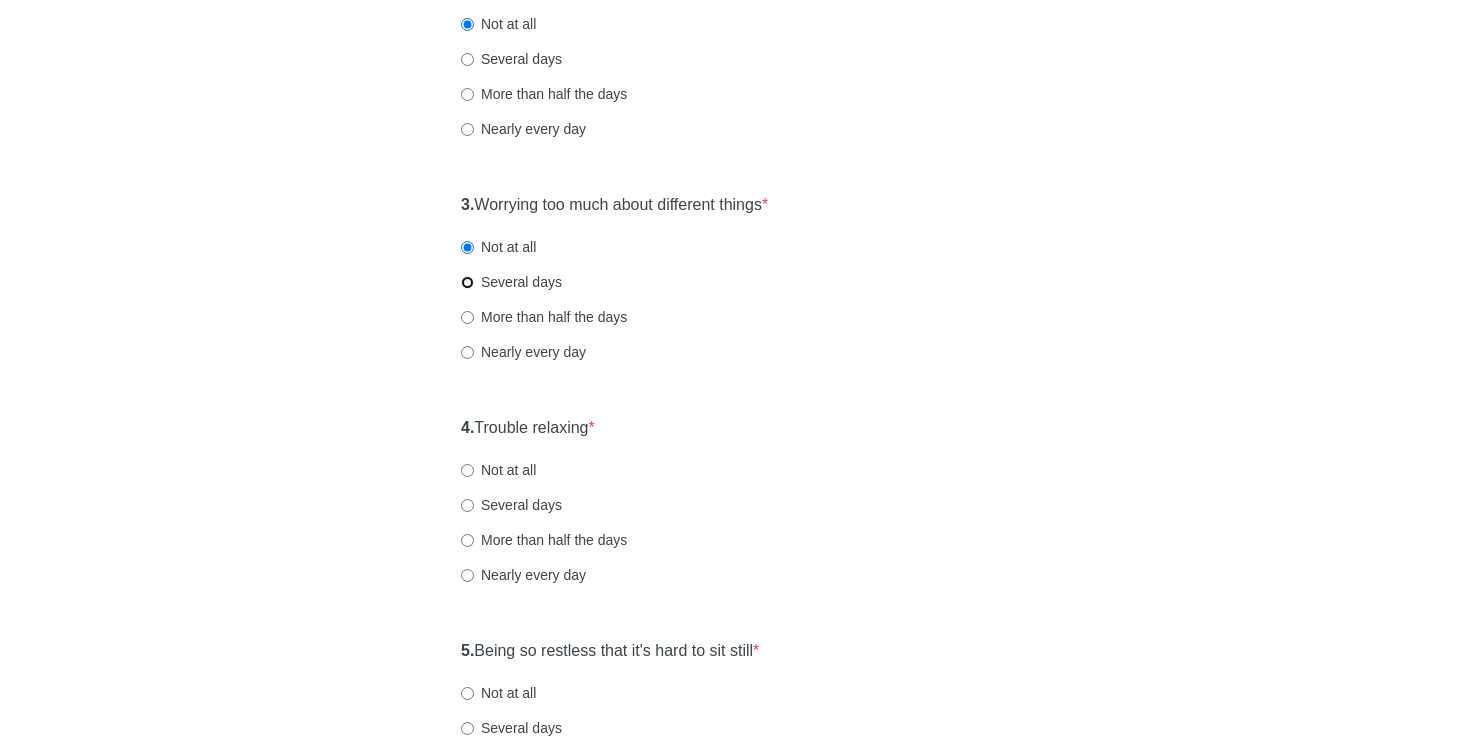 radio on "true" 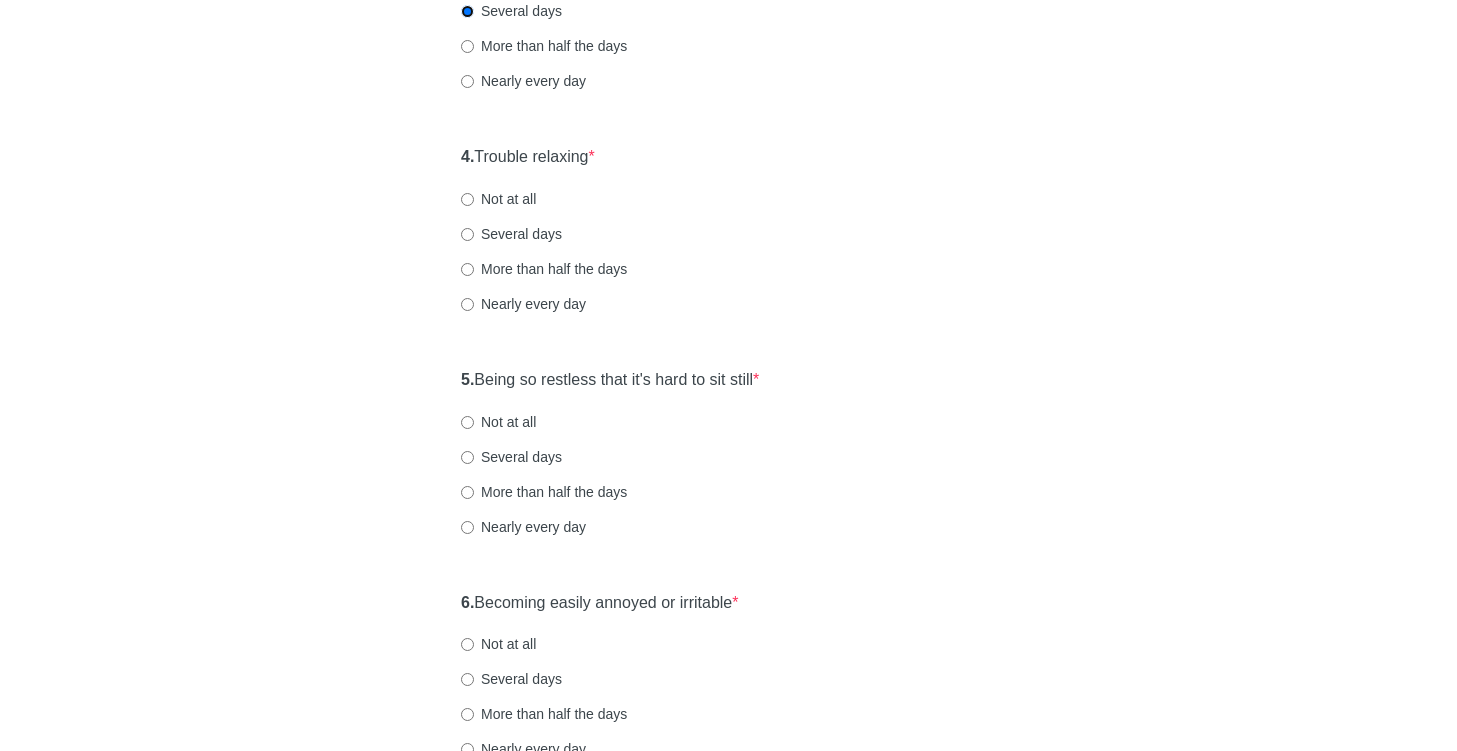 scroll, scrollTop: 784, scrollLeft: 0, axis: vertical 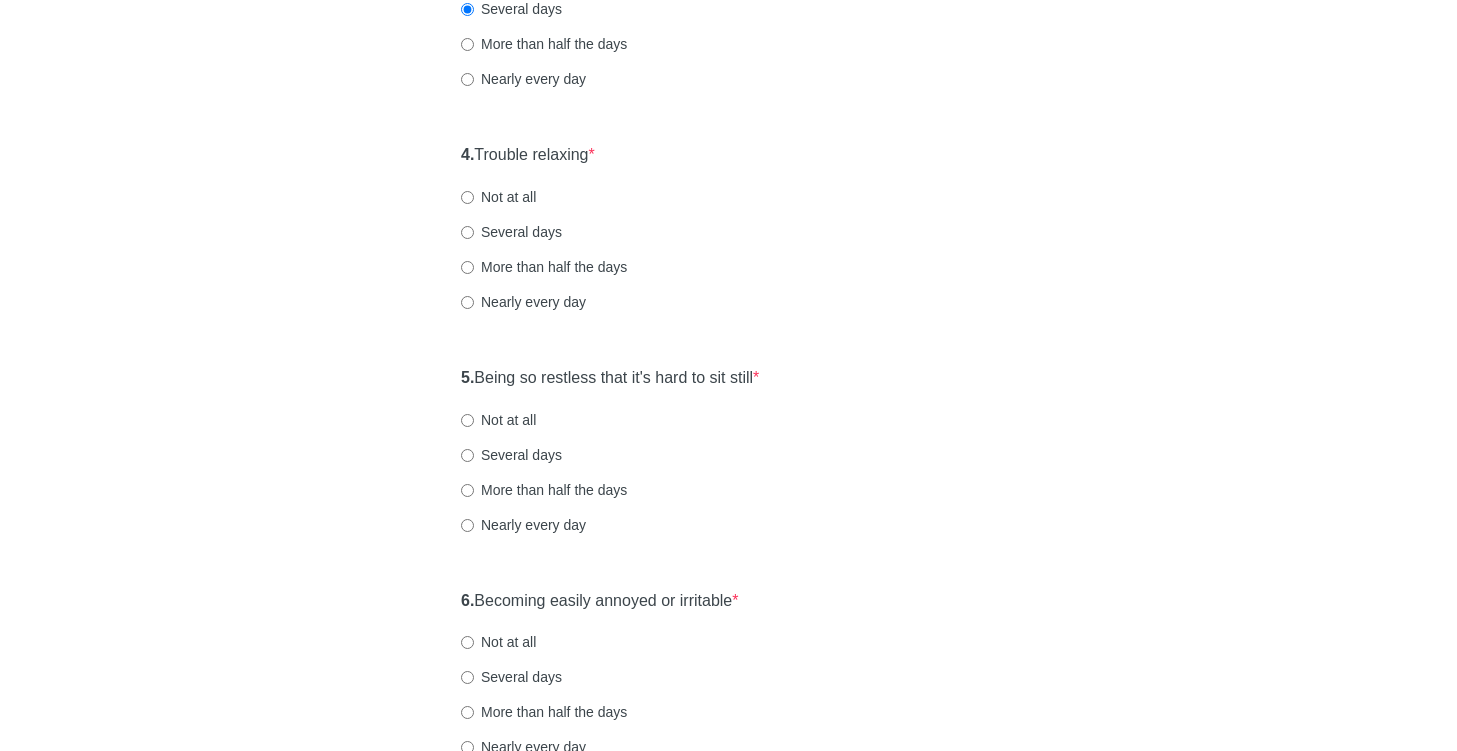 click on "Not at all" at bounding box center (498, 197) 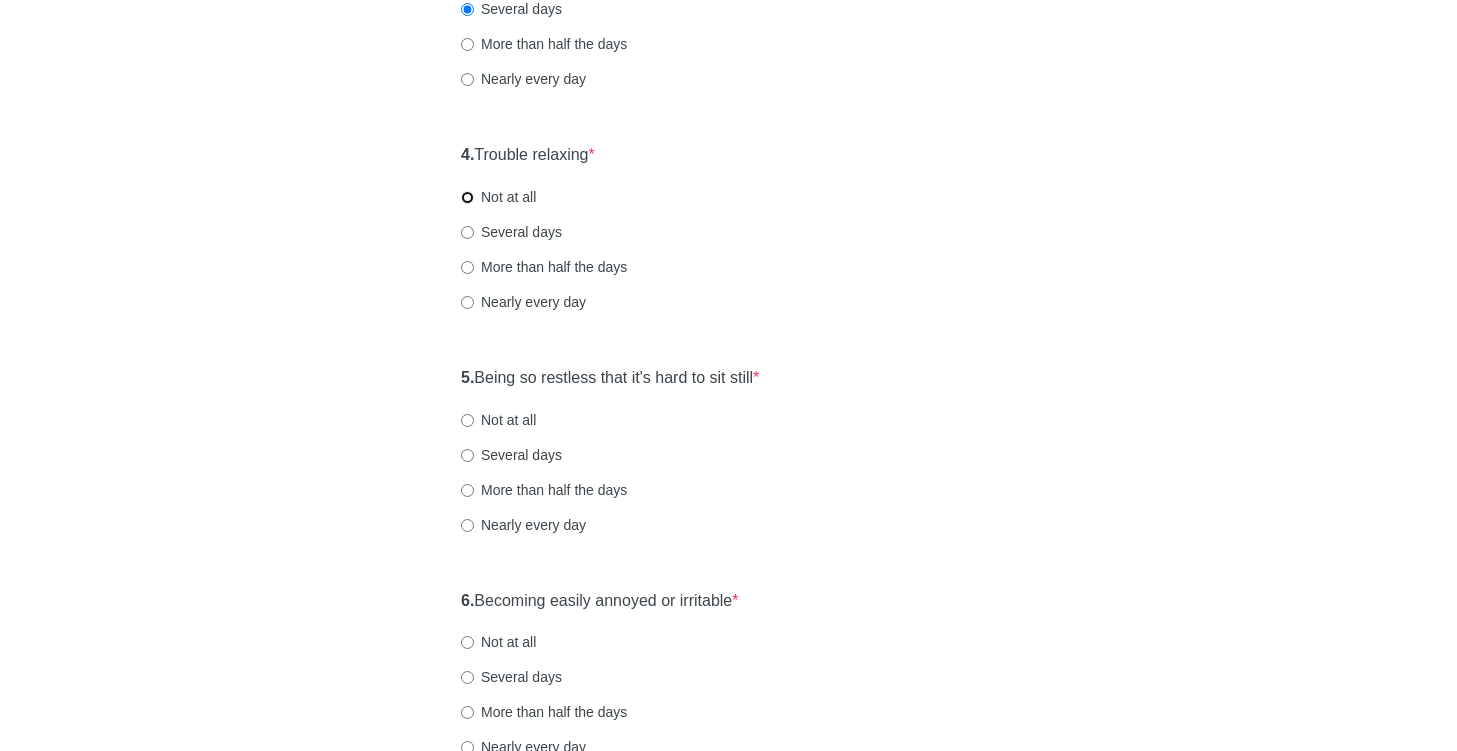 click on "Not at all" at bounding box center (467, 197) 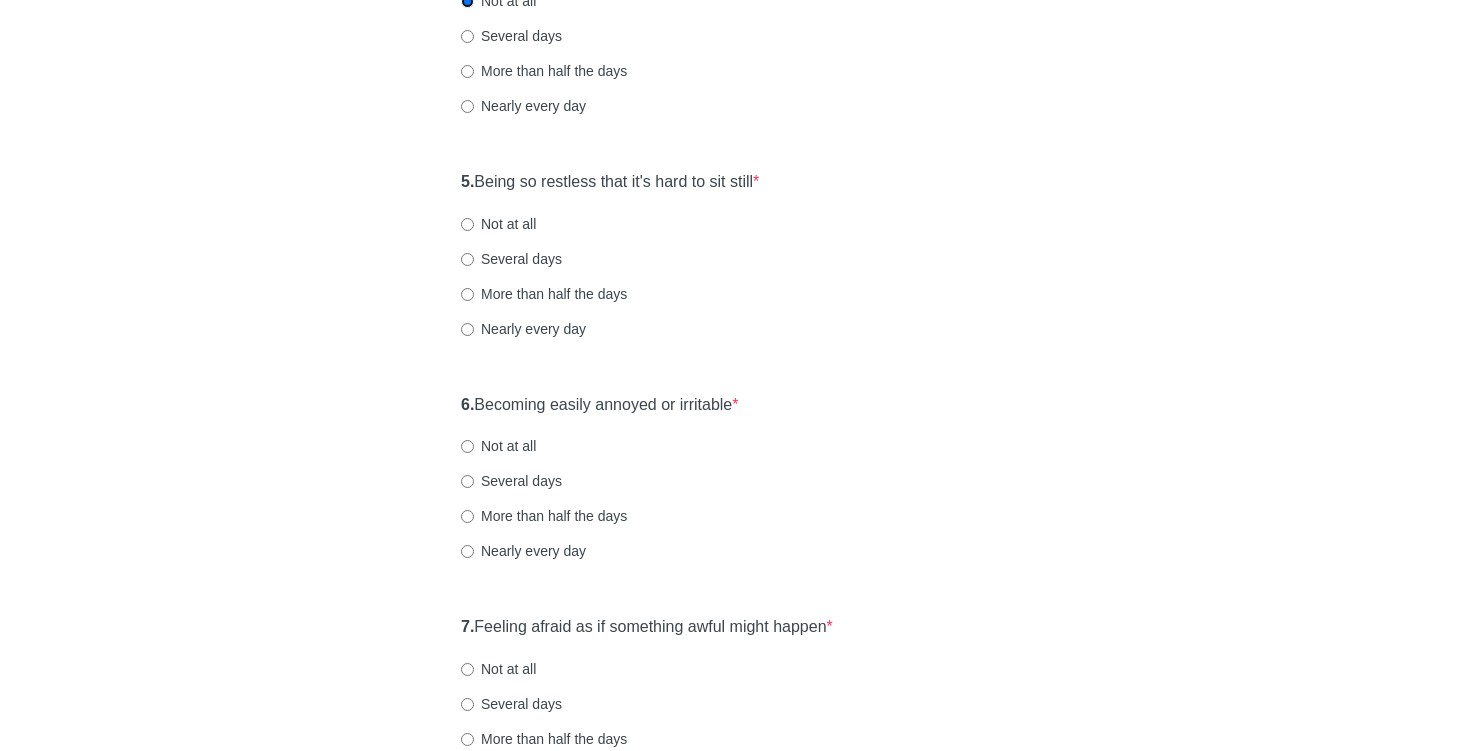 scroll, scrollTop: 984, scrollLeft: 0, axis: vertical 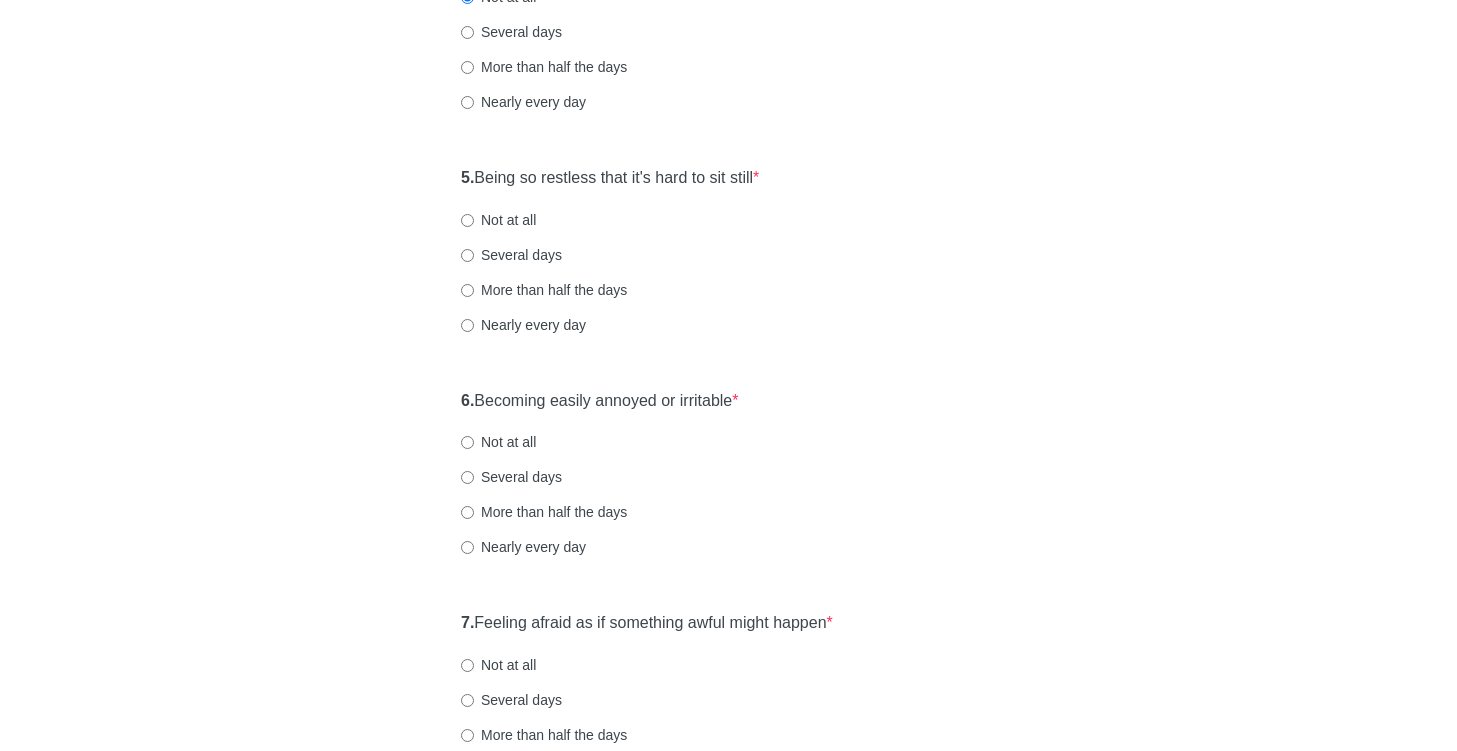 click on "Not at all" at bounding box center [498, 220] 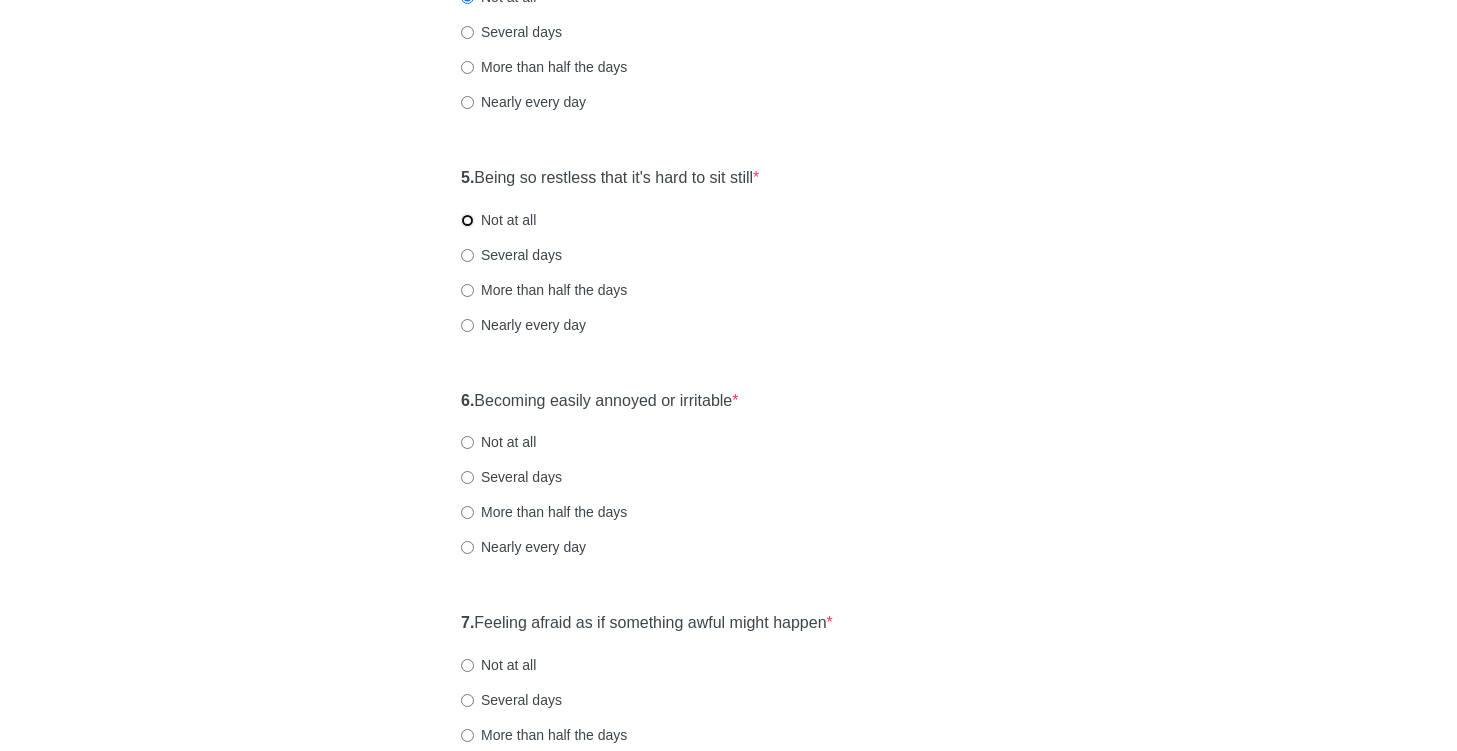 radio on "true" 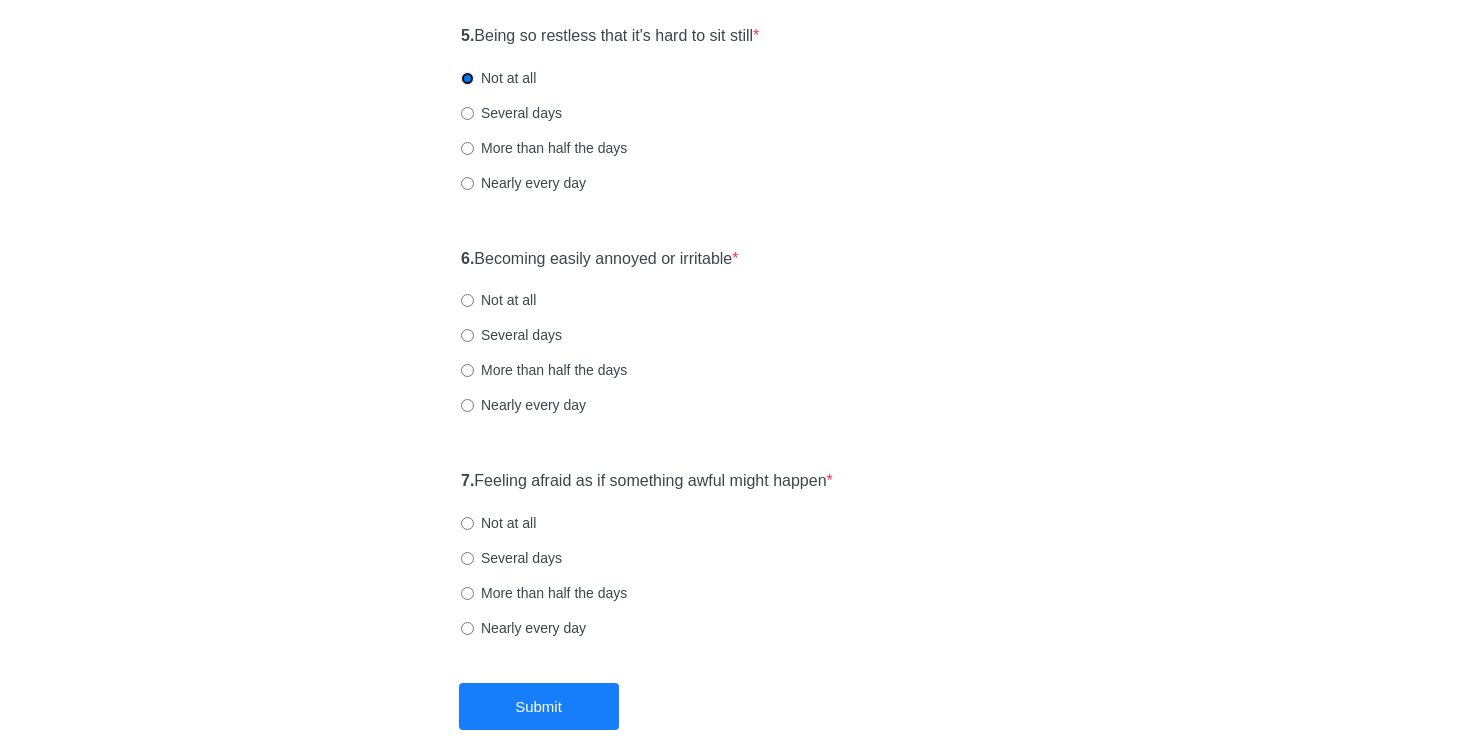 scroll, scrollTop: 1127, scrollLeft: 0, axis: vertical 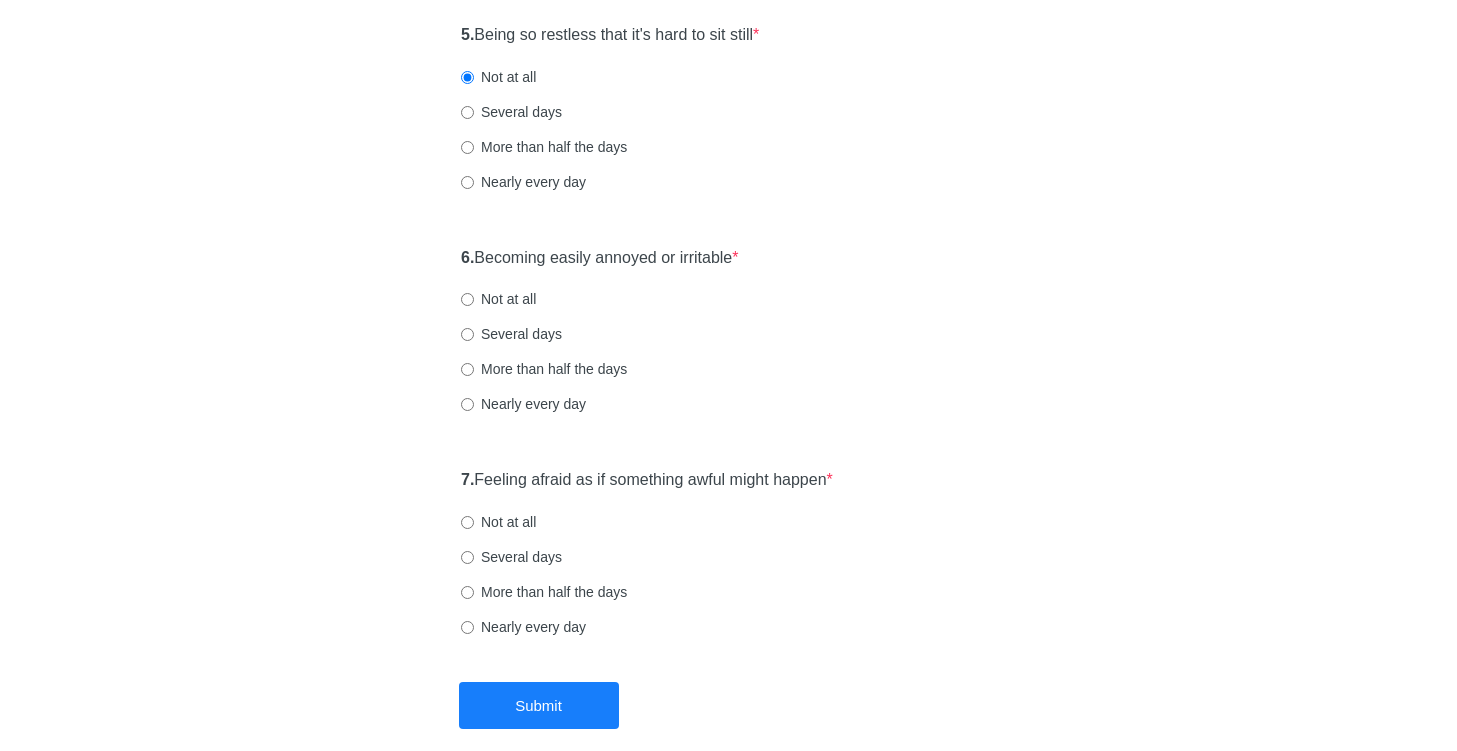 click on "Several days" at bounding box center (511, 334) 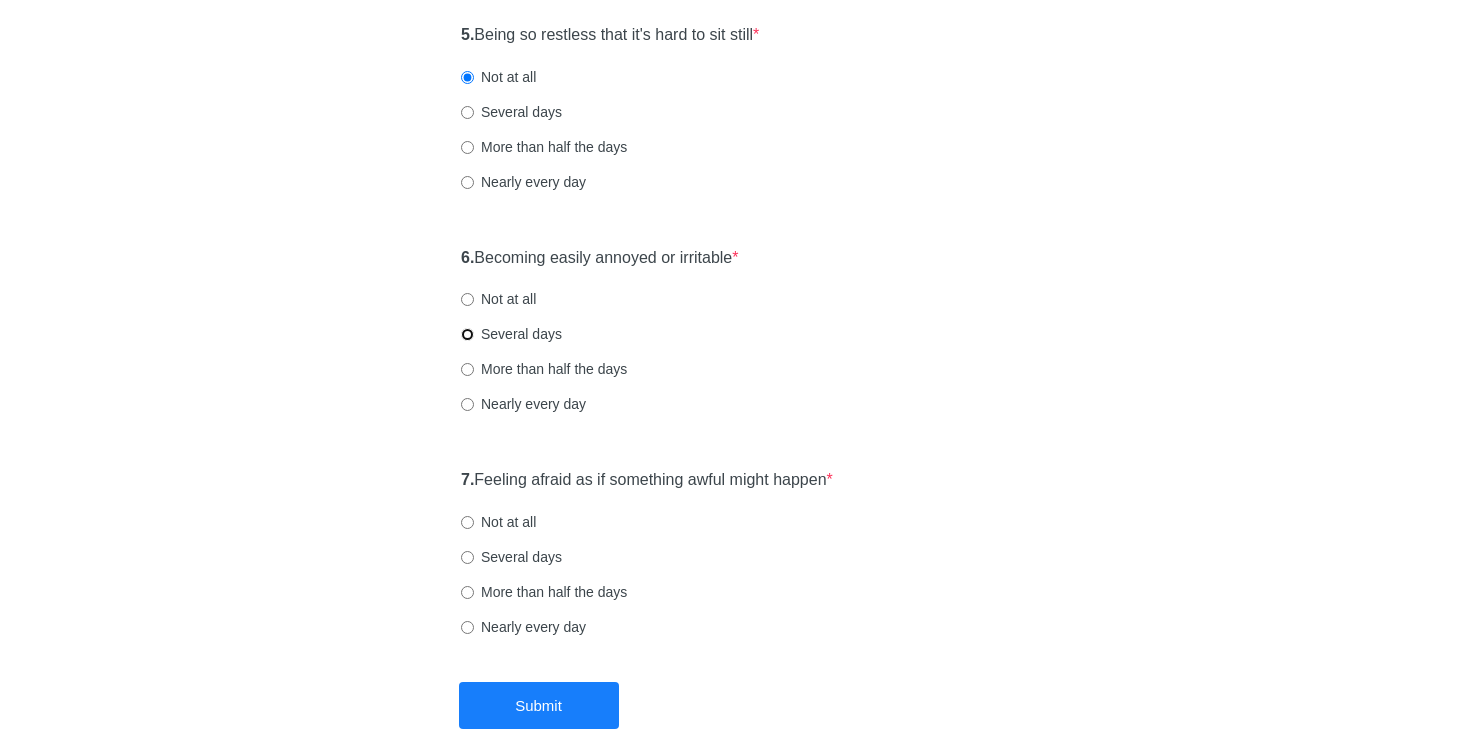 radio on "true" 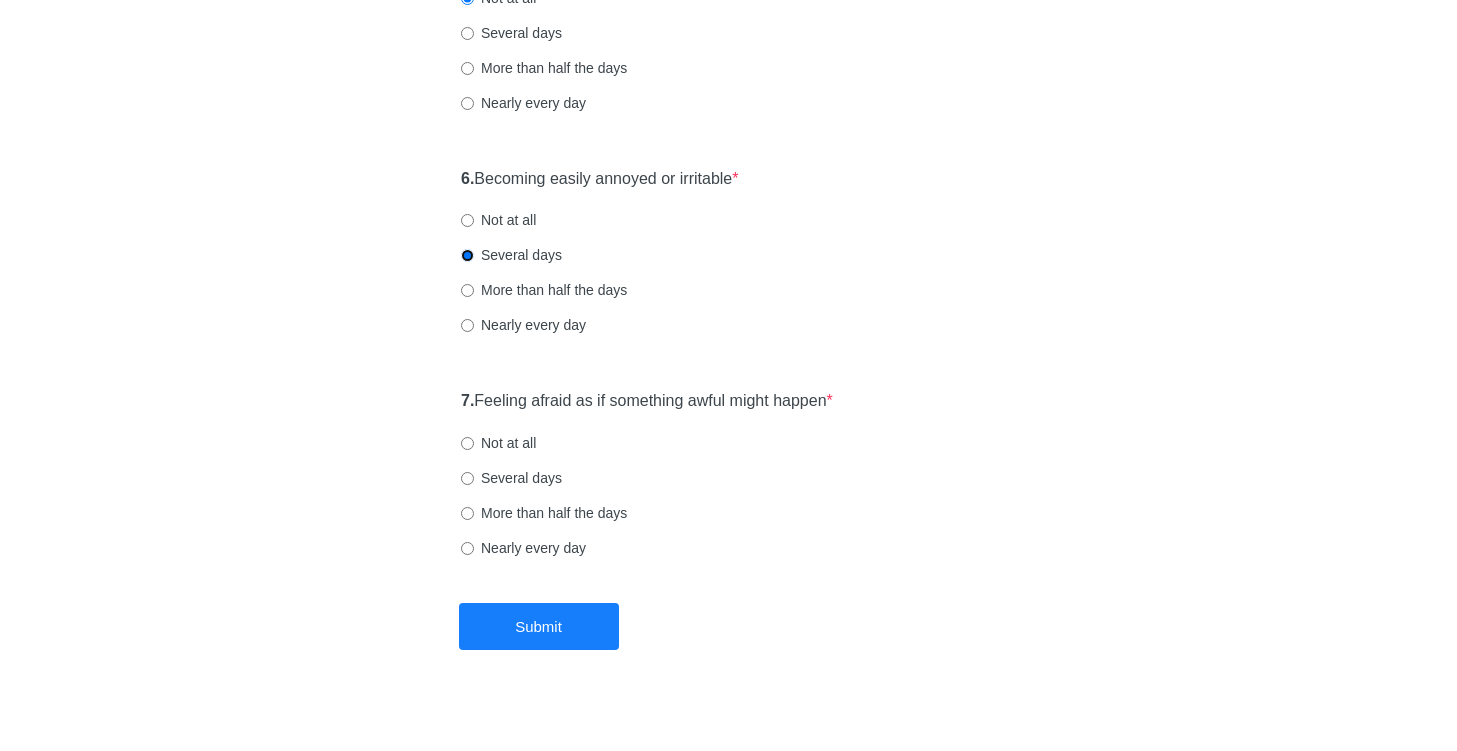 scroll, scrollTop: 1215, scrollLeft: 0, axis: vertical 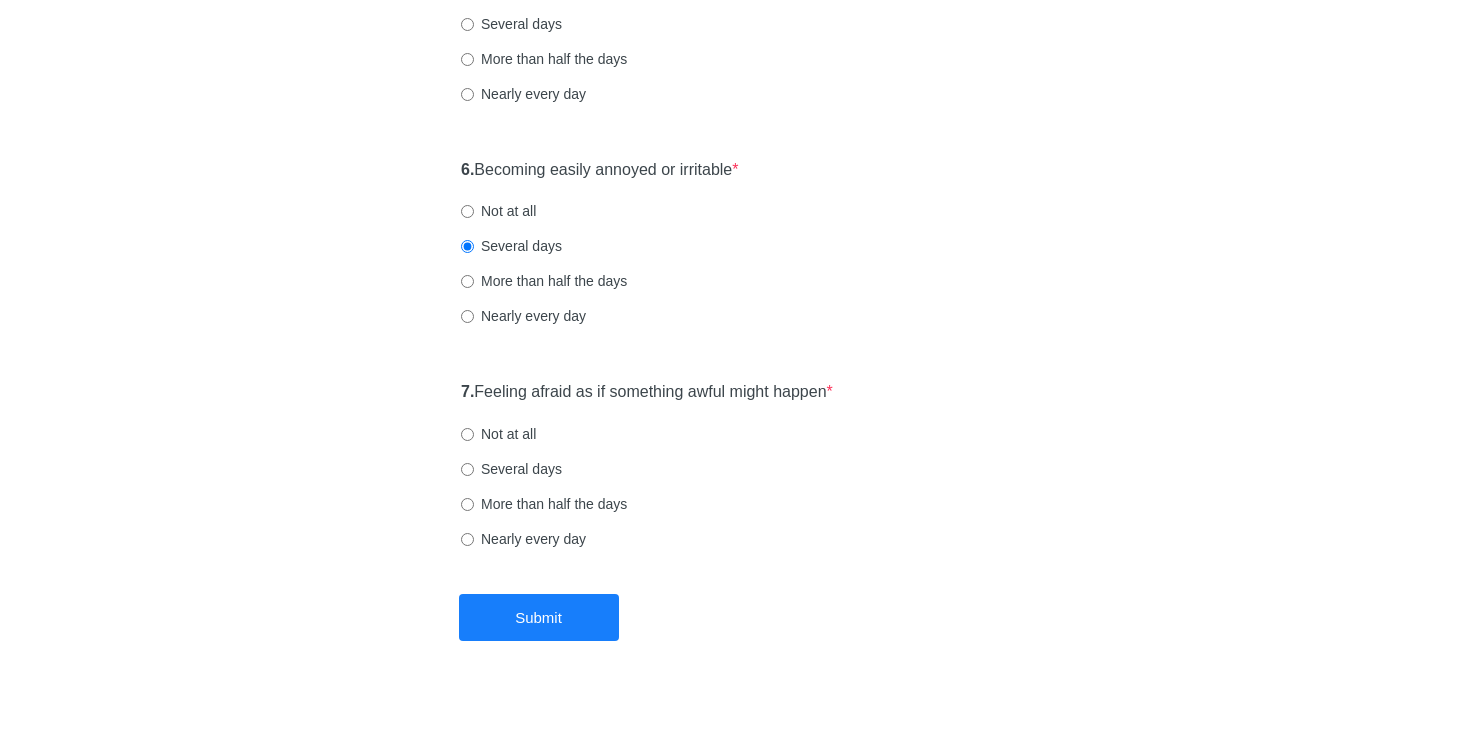click on "Not at all" at bounding box center (498, 434) 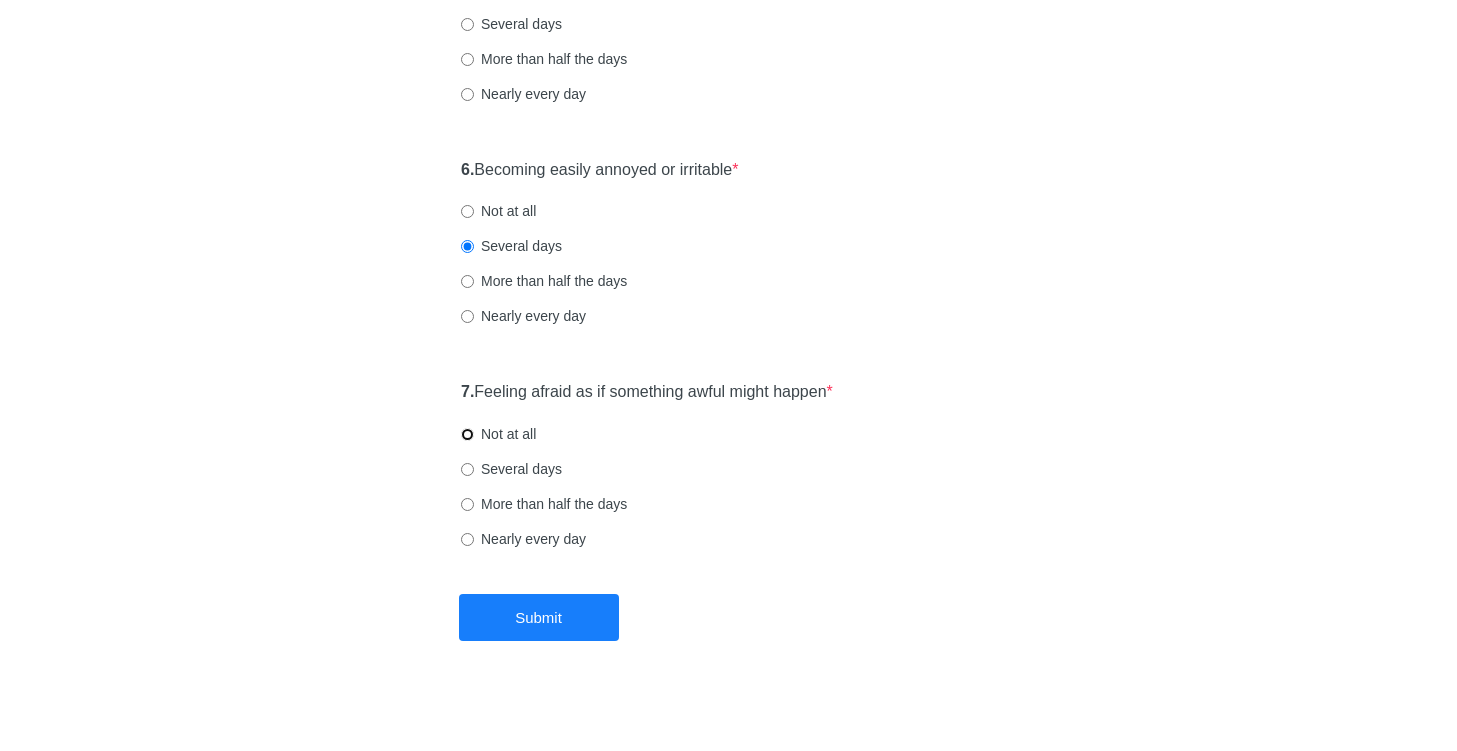 click on "Not at all" at bounding box center (467, 434) 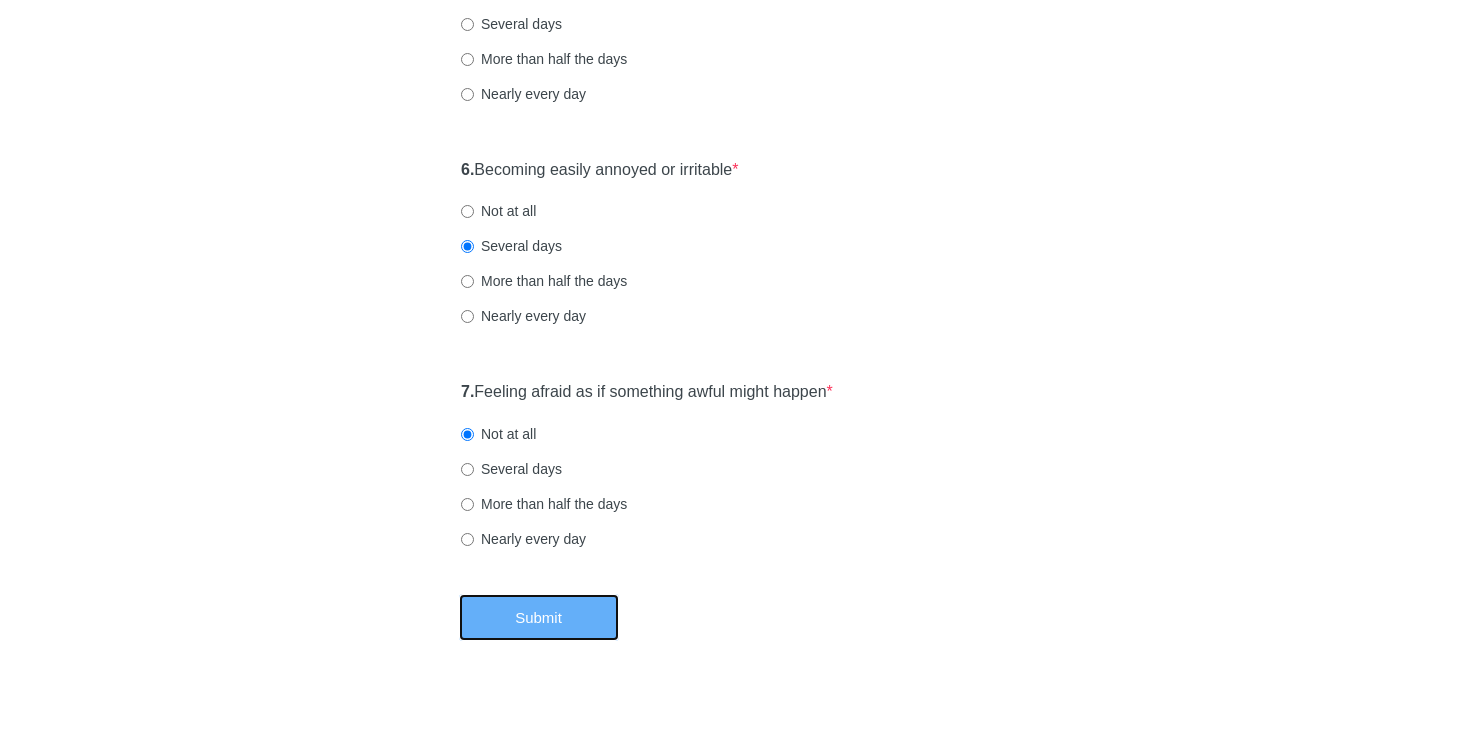 click on "Submit" at bounding box center (539, 617) 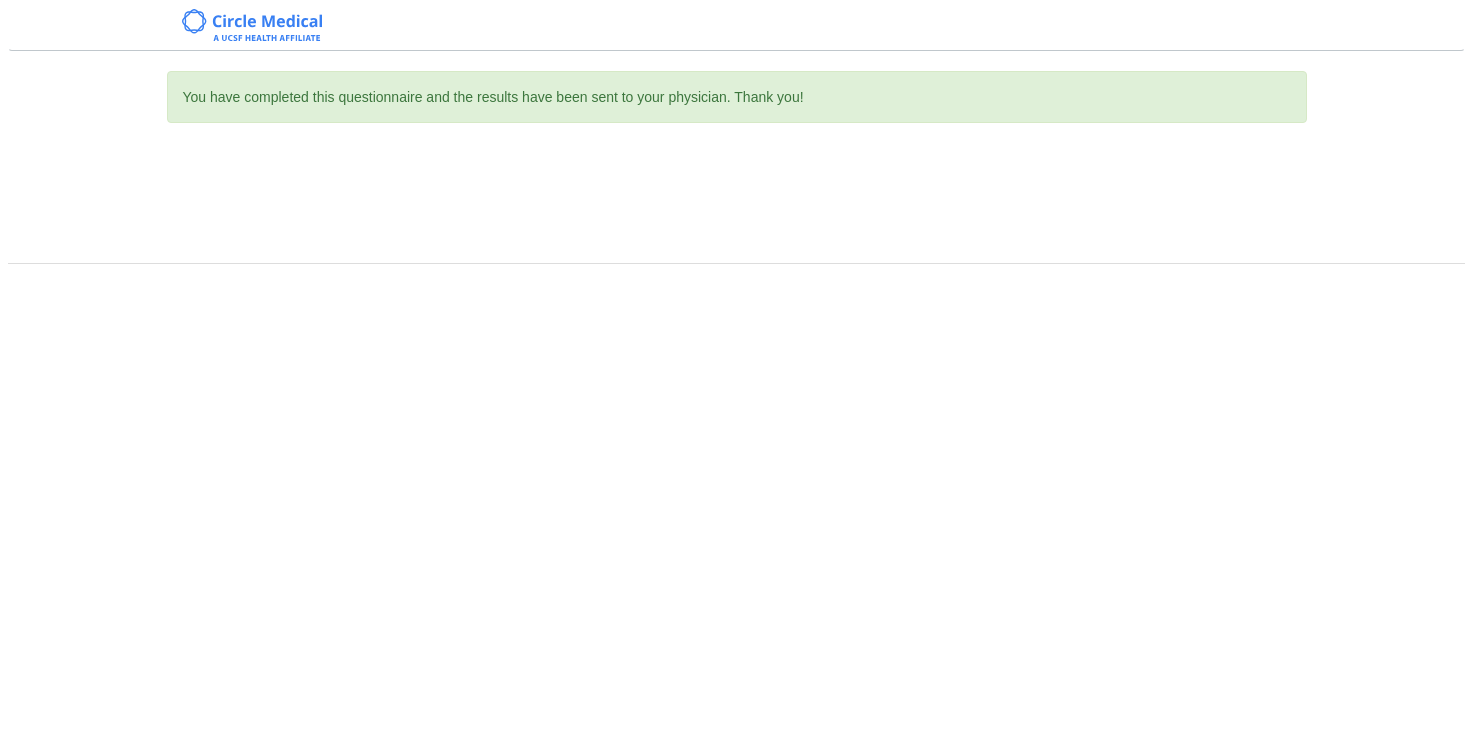 scroll, scrollTop: 0, scrollLeft: 0, axis: both 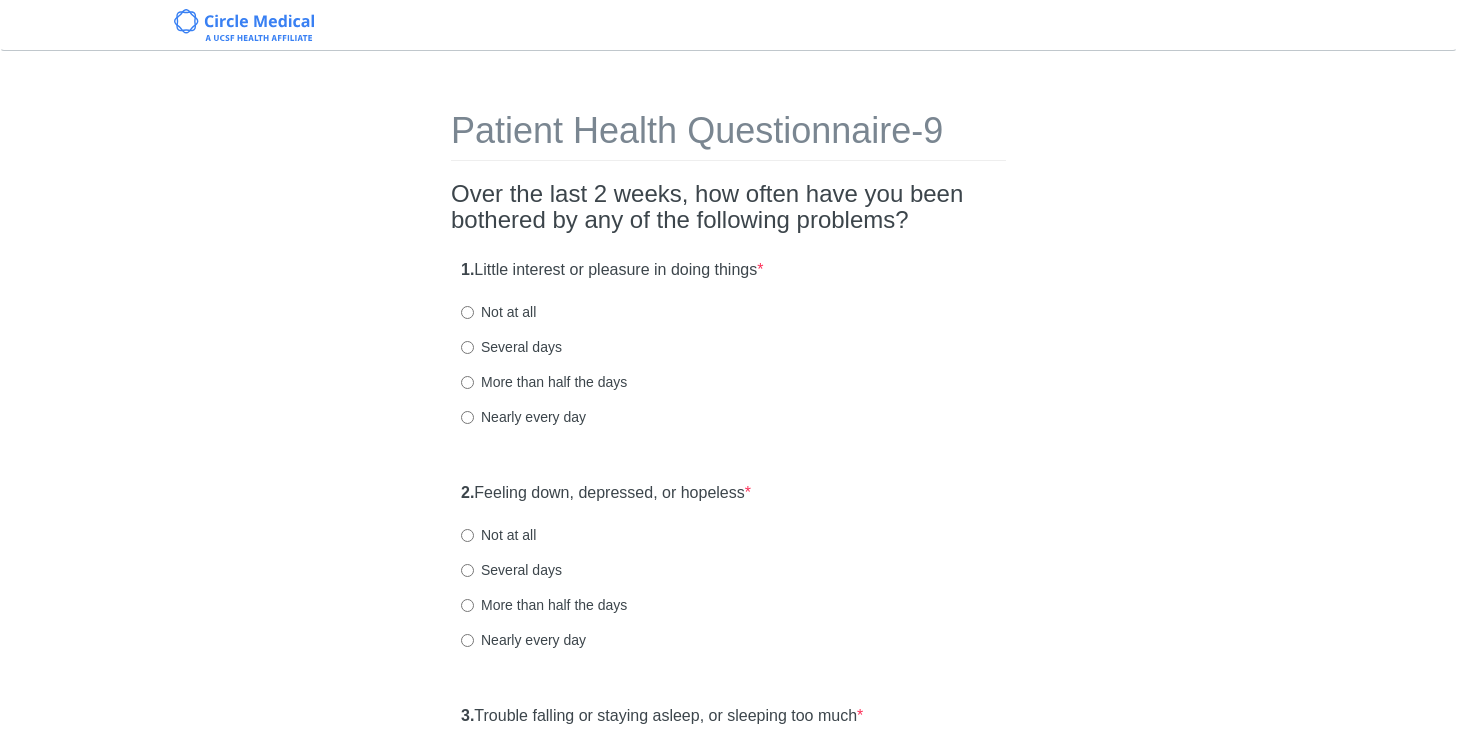 click on "Several days" at bounding box center (511, 570) 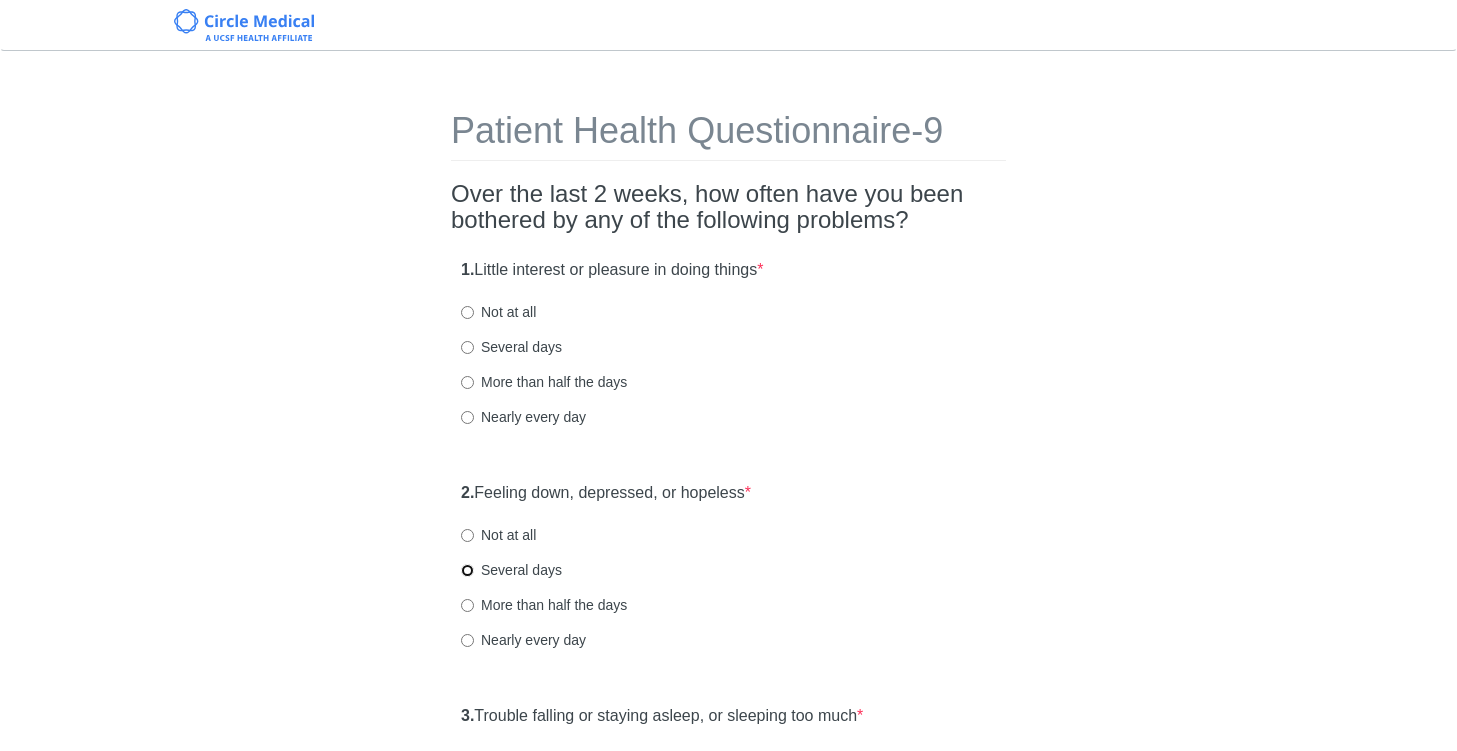 click on "Several days" at bounding box center [467, 570] 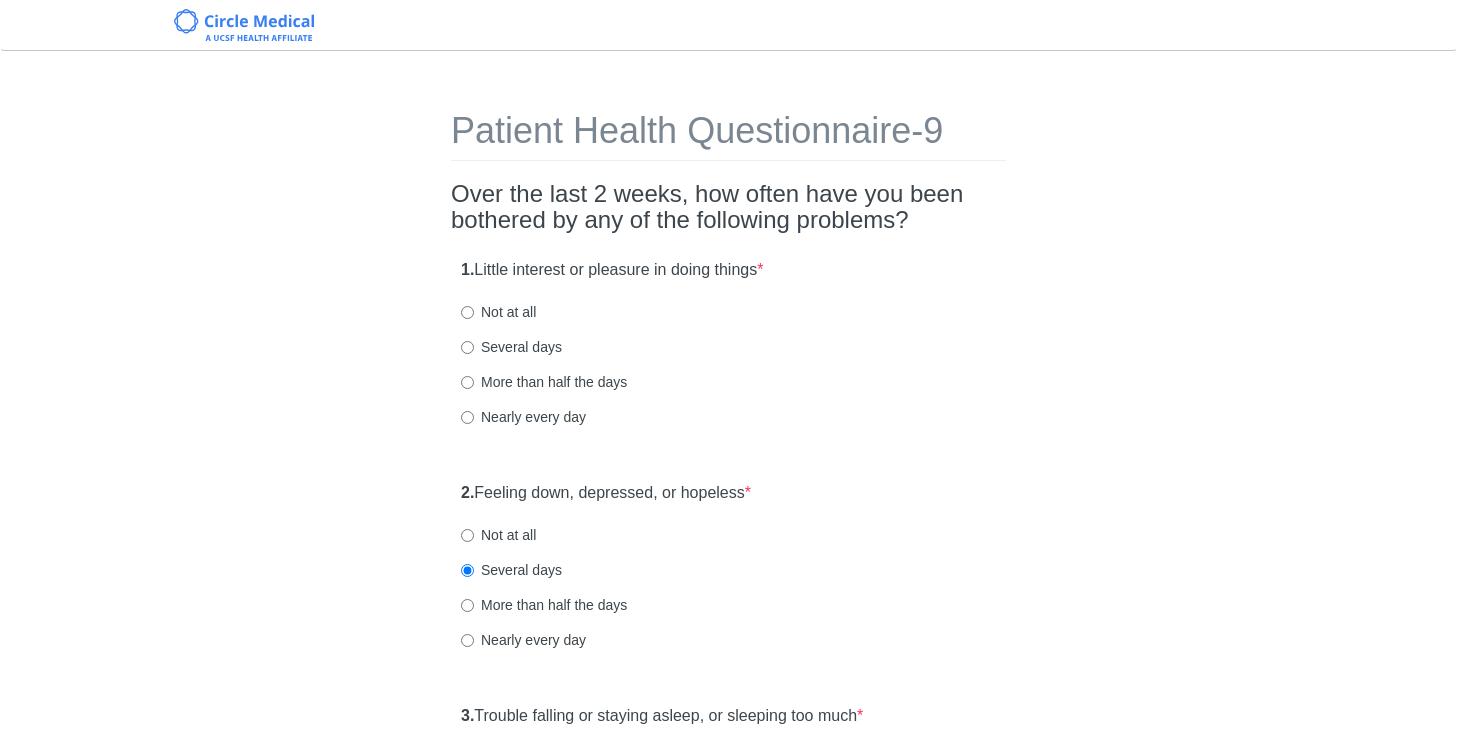 click on "More than half the days" at bounding box center [544, 382] 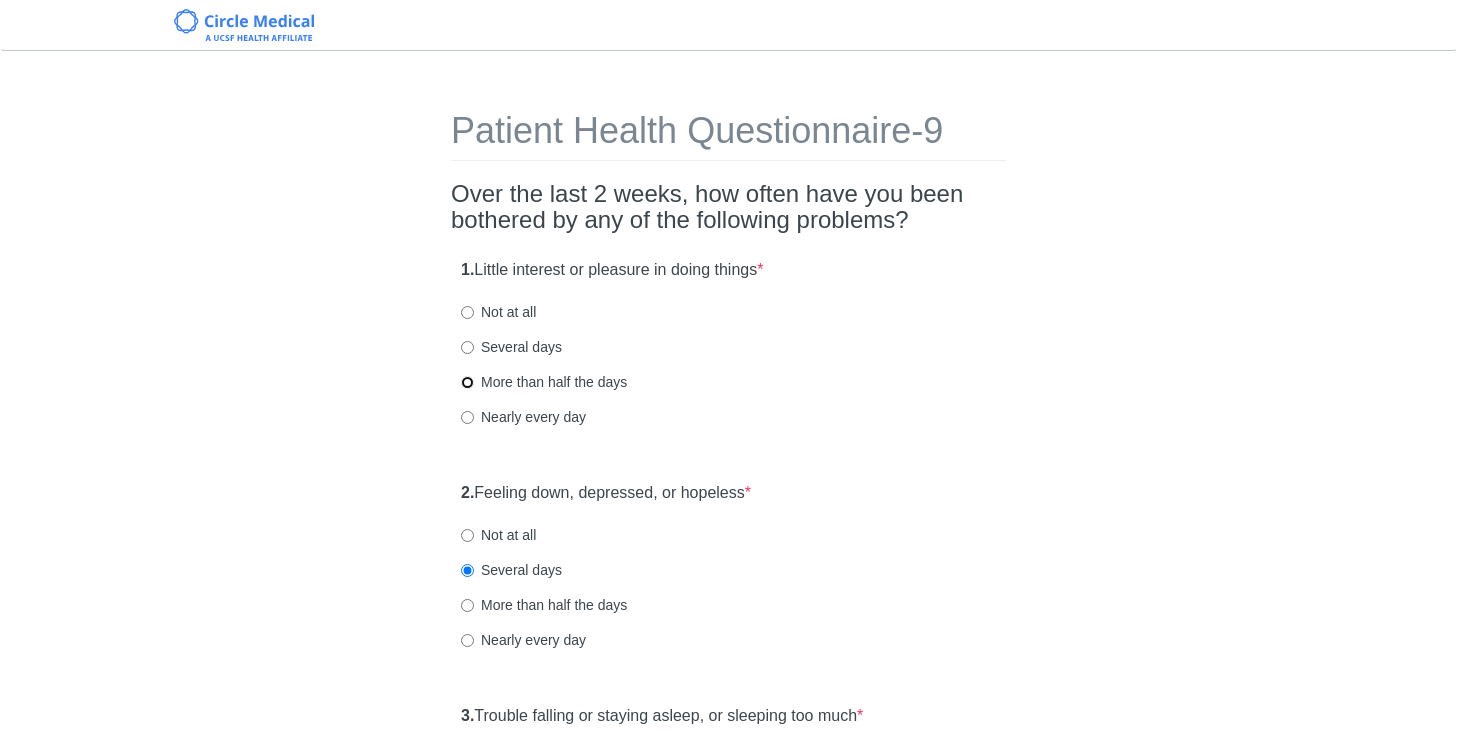 click on "More than half the days" at bounding box center (467, 382) 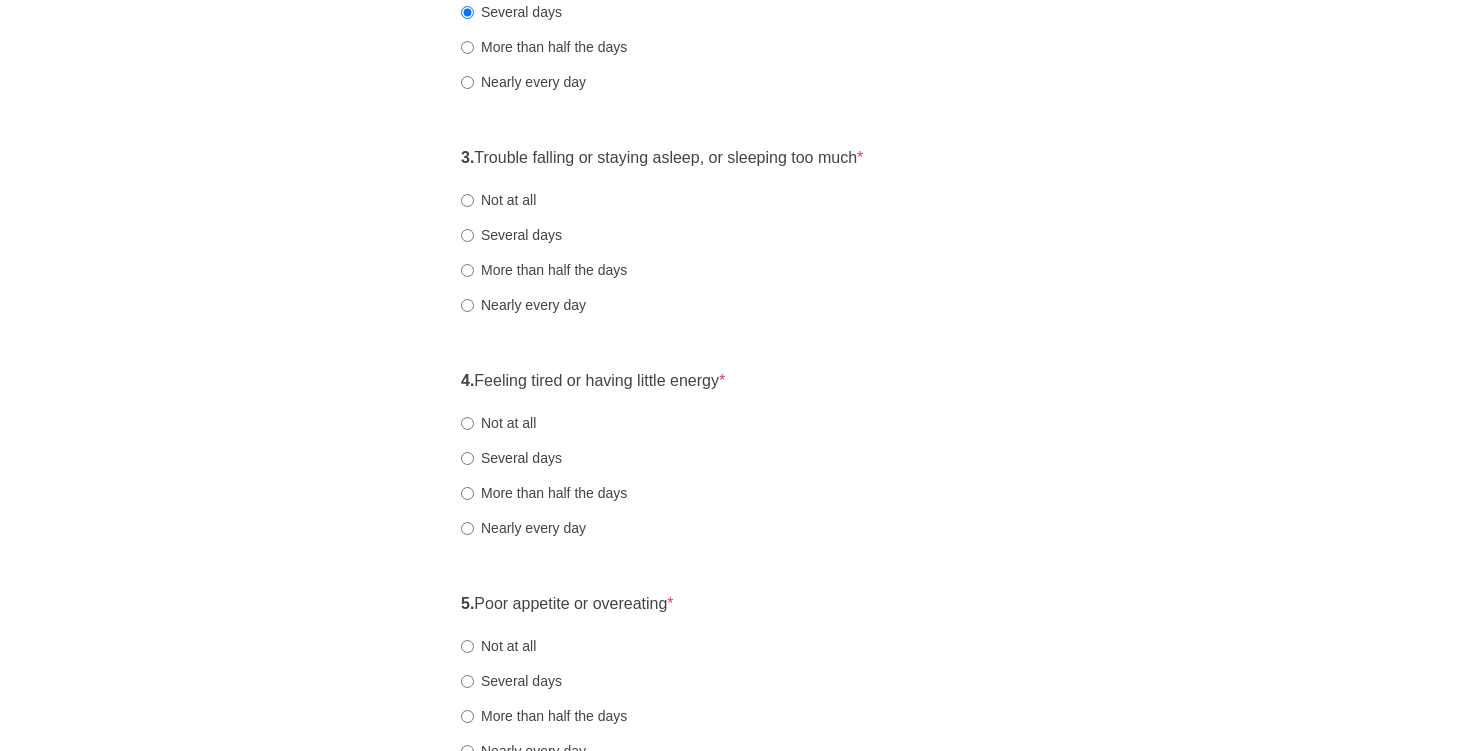 scroll, scrollTop: 559, scrollLeft: 0, axis: vertical 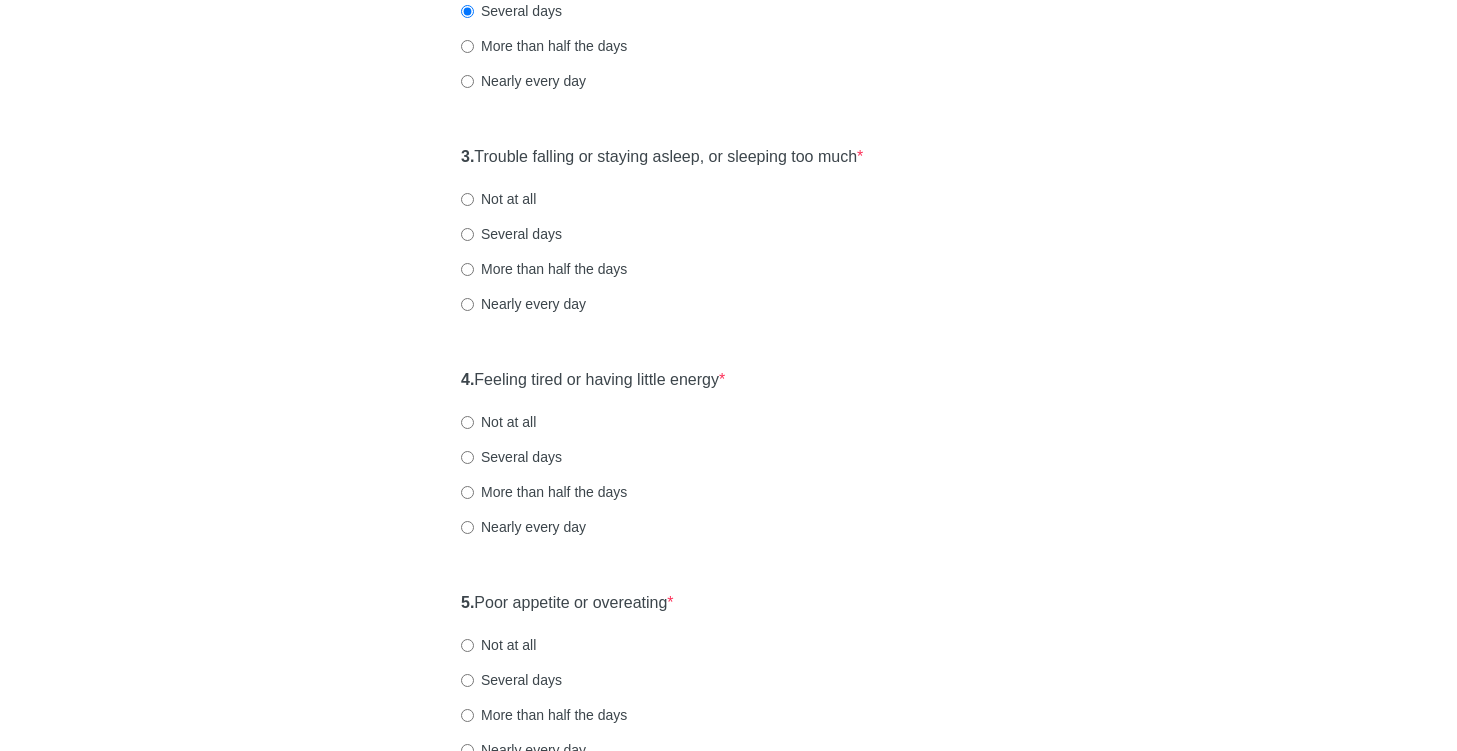 click on "3.  Trouble falling or staying asleep, or sleeping too much  * Not at all Several days More than half the days Nearly every day" at bounding box center (728, 240) 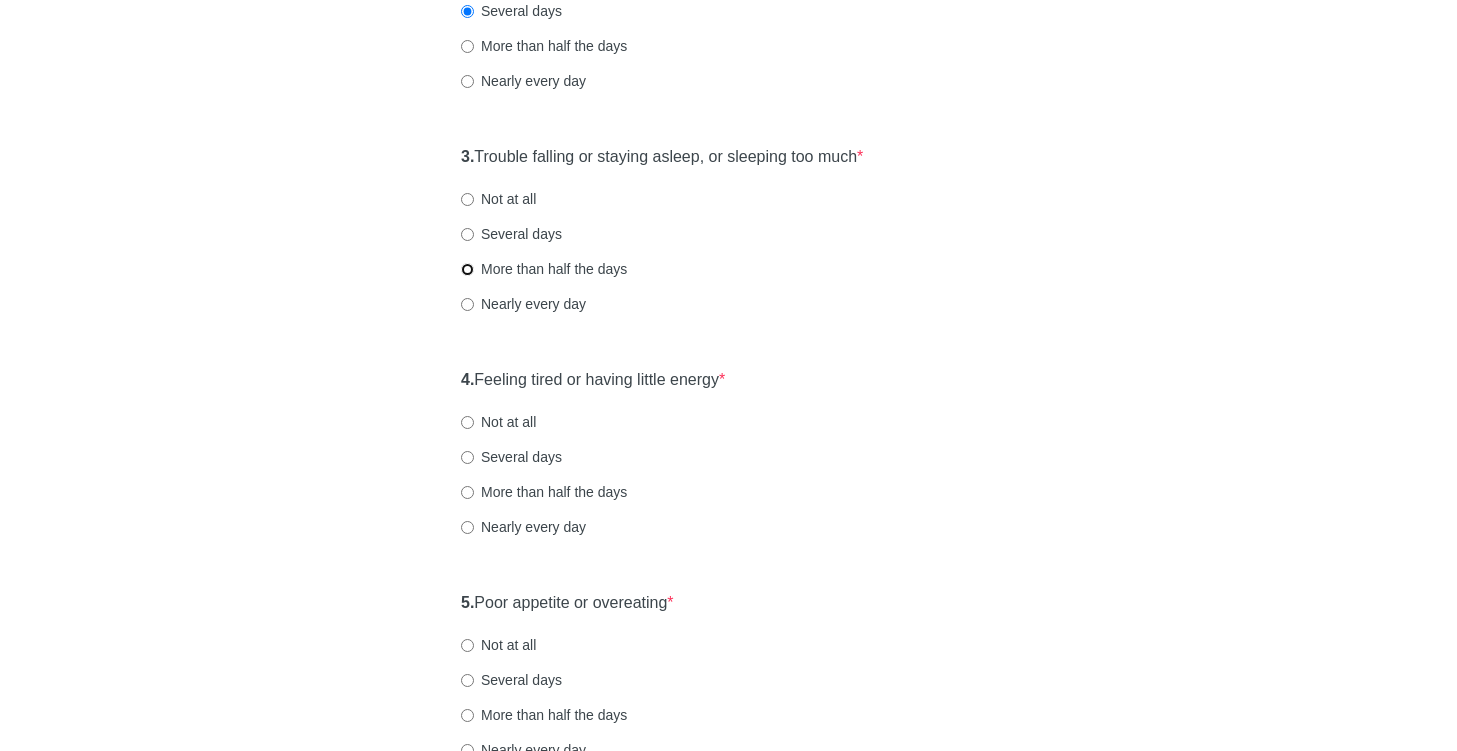radio on "true" 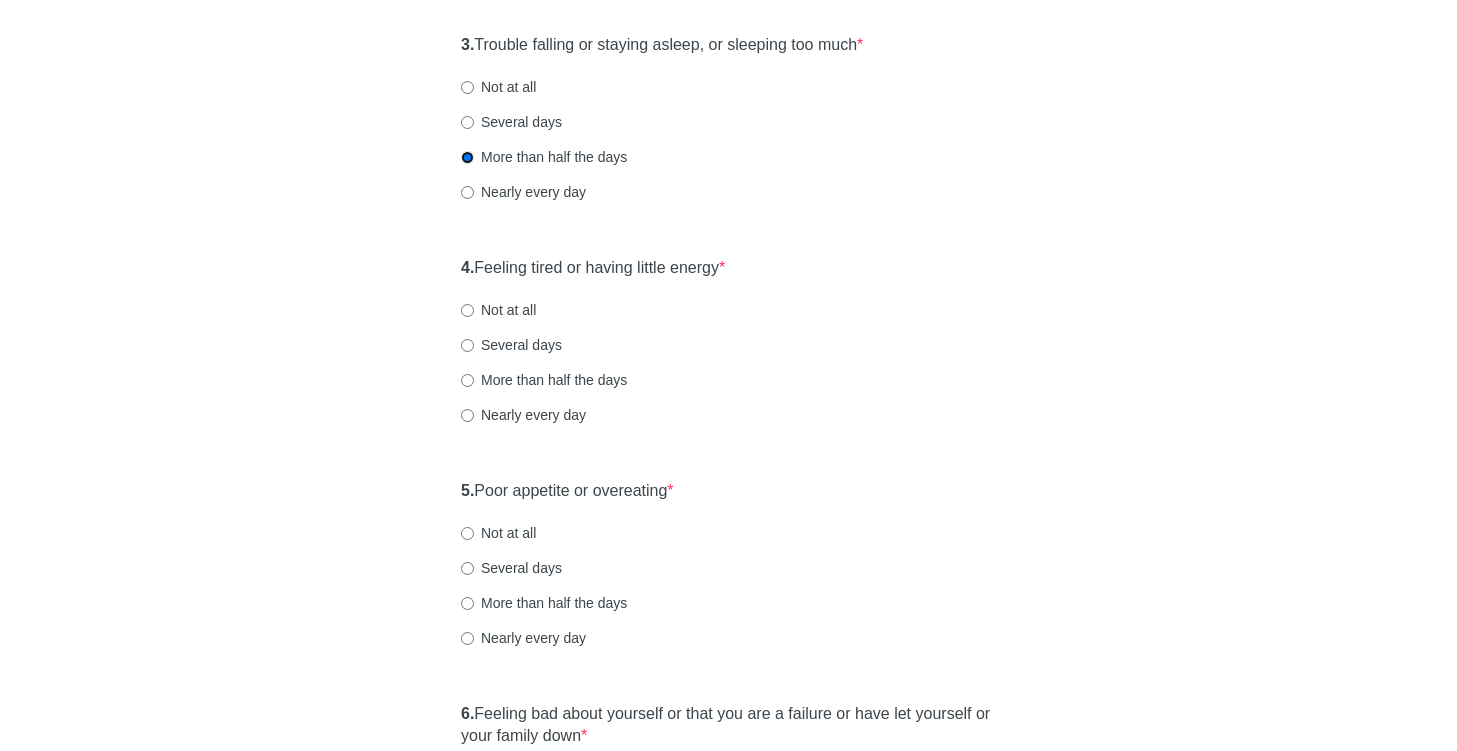 scroll, scrollTop: 705, scrollLeft: 0, axis: vertical 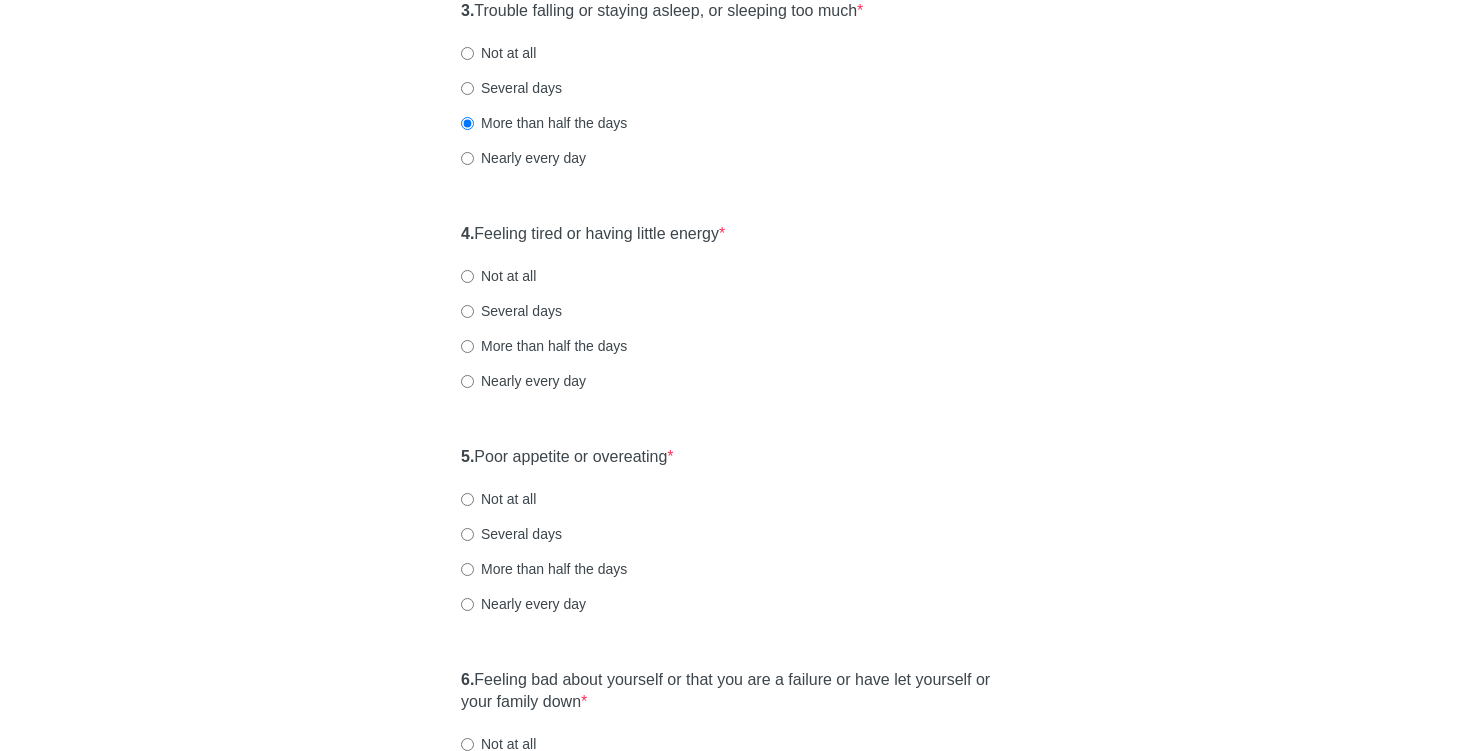click on "More than half the days" at bounding box center [544, 346] 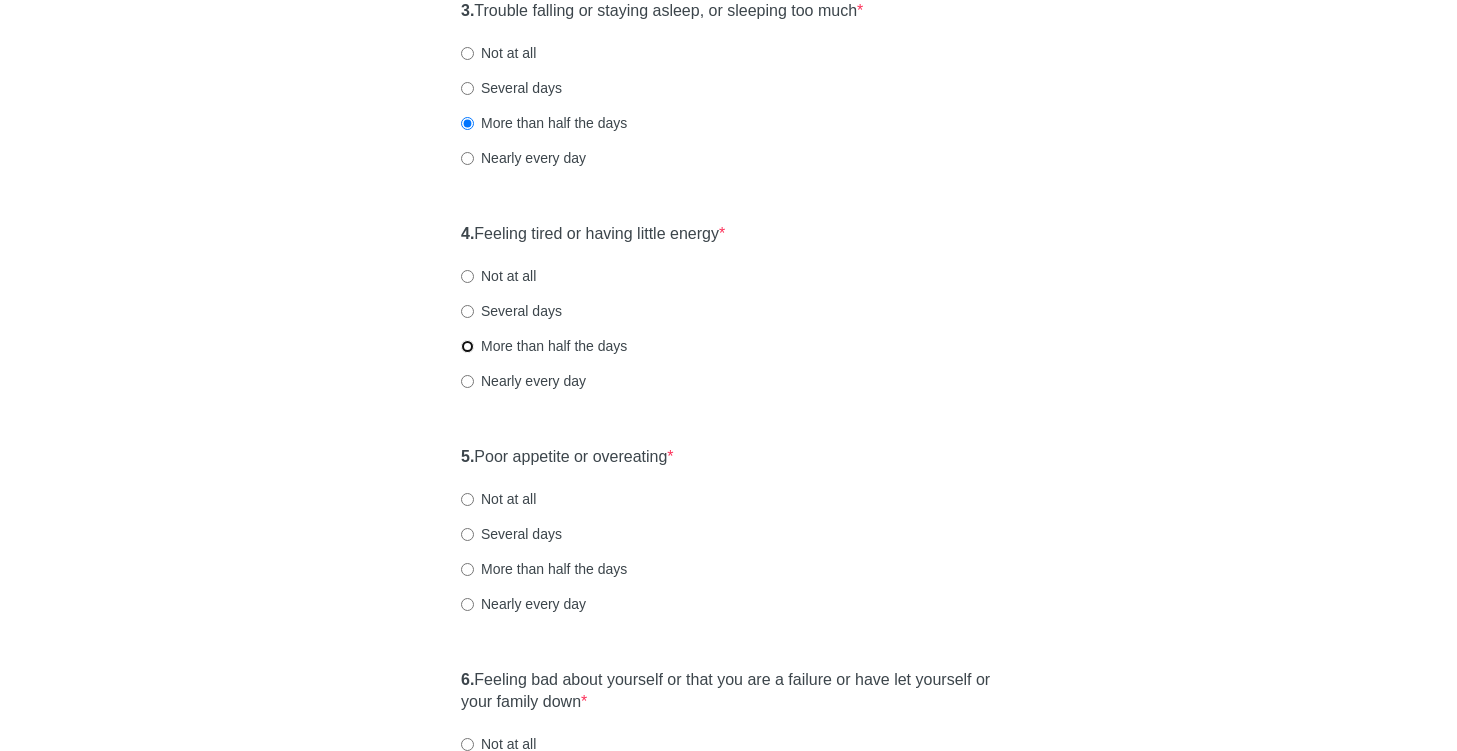 radio on "true" 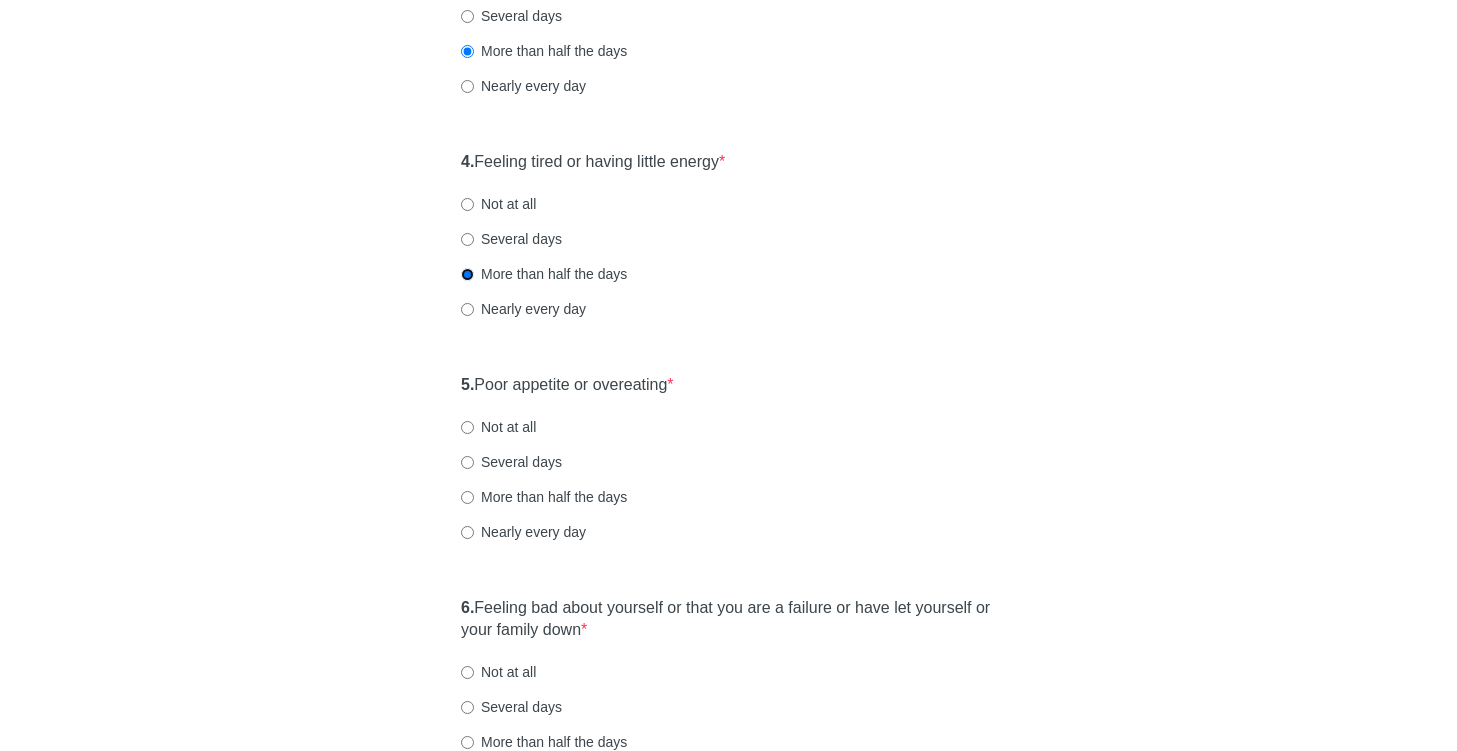scroll, scrollTop: 936, scrollLeft: 0, axis: vertical 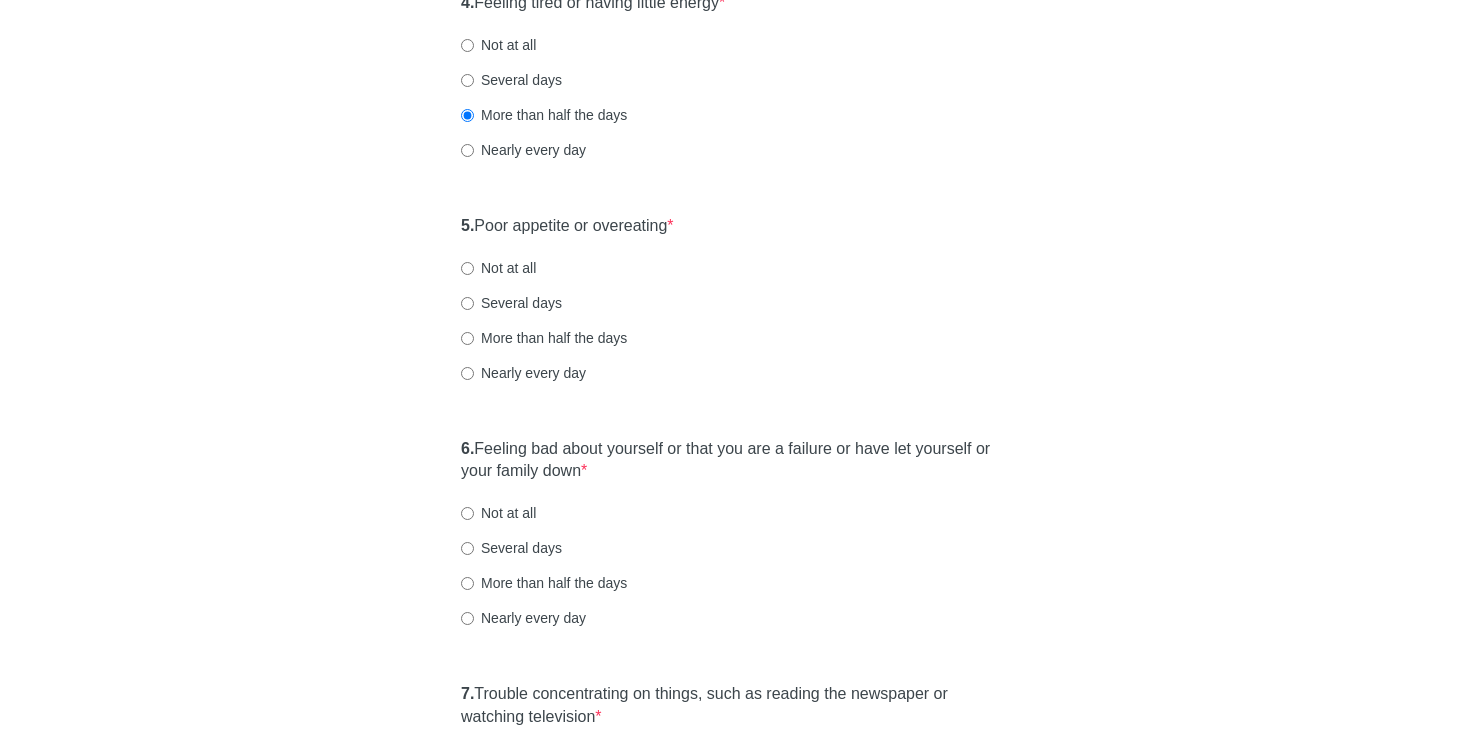 click on "Not at all" at bounding box center (498, 513) 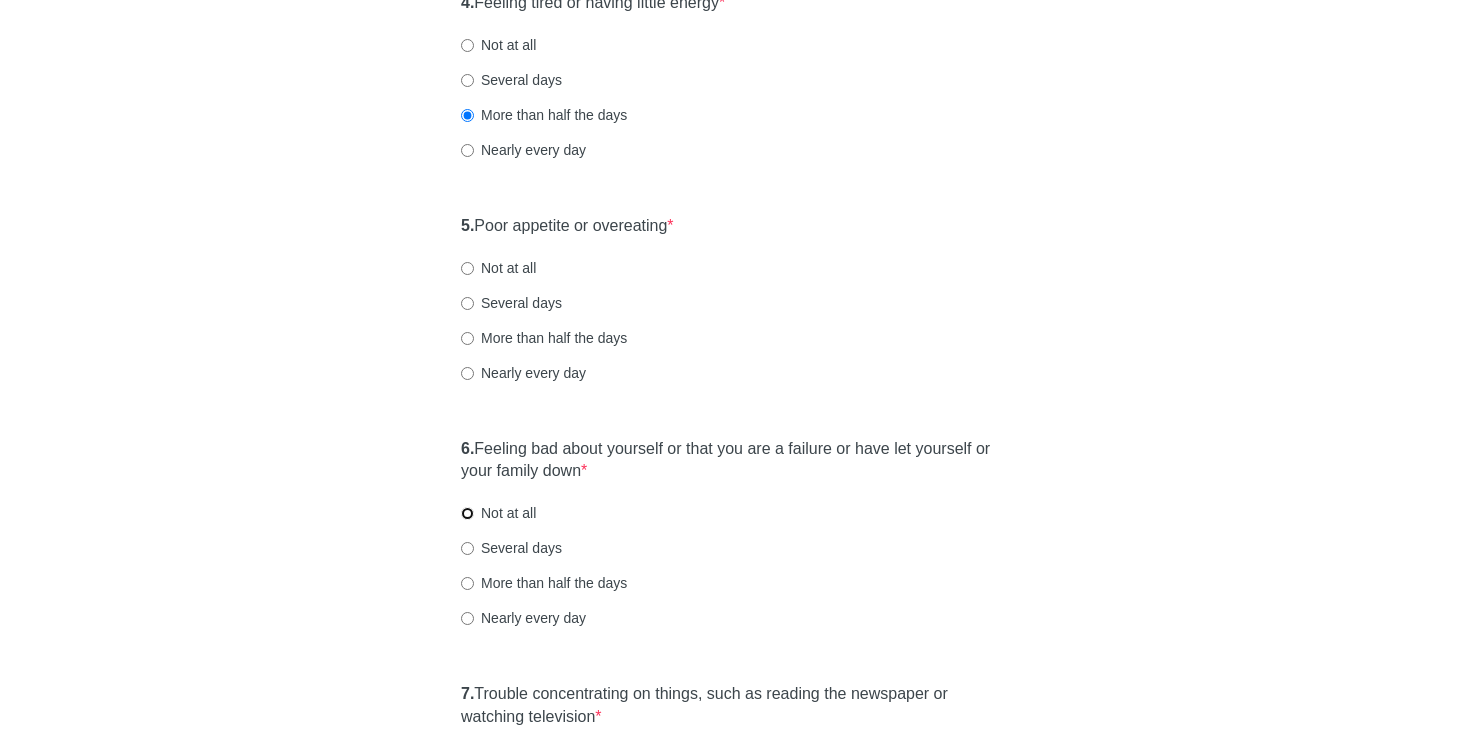 click on "Not at all" at bounding box center [467, 513] 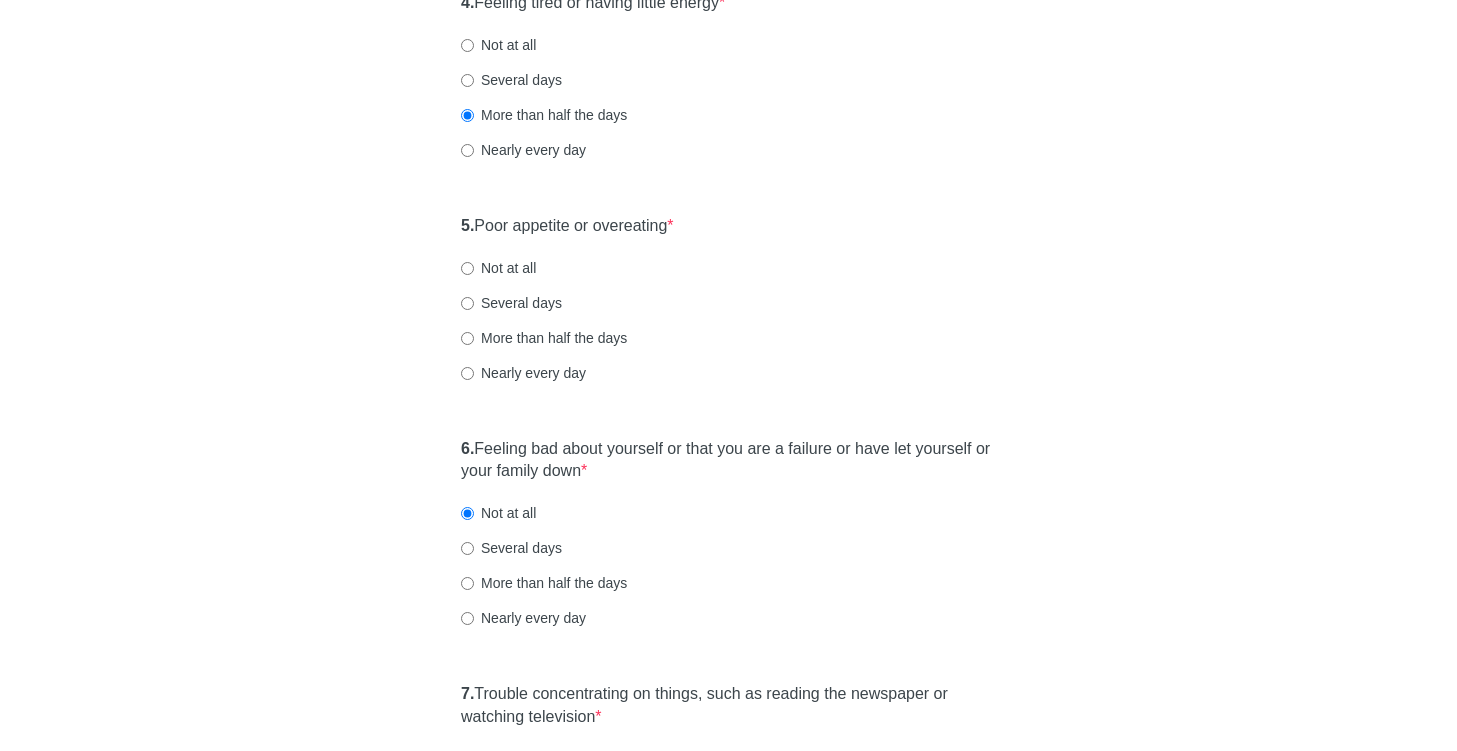 click on "Not at all" at bounding box center [498, 268] 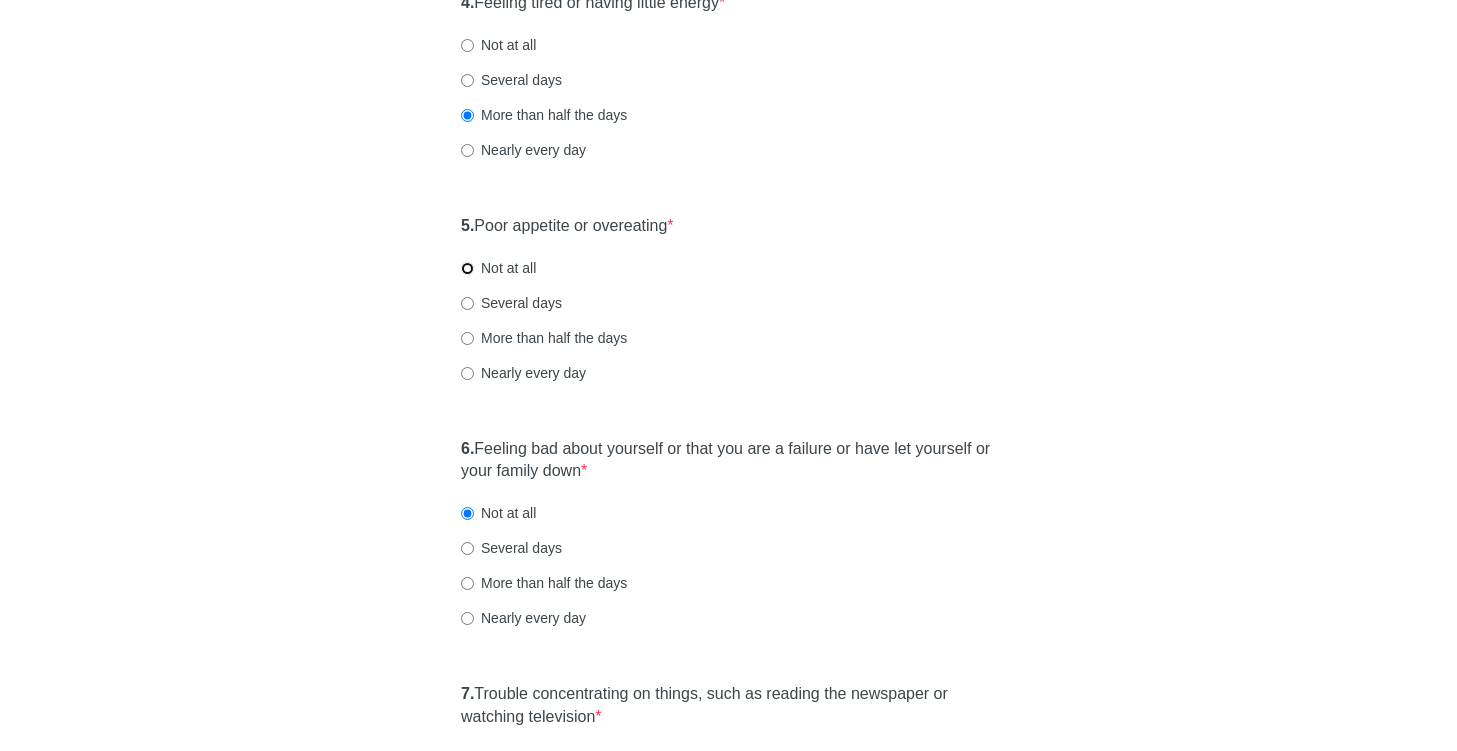 click on "Not at all" at bounding box center (467, 268) 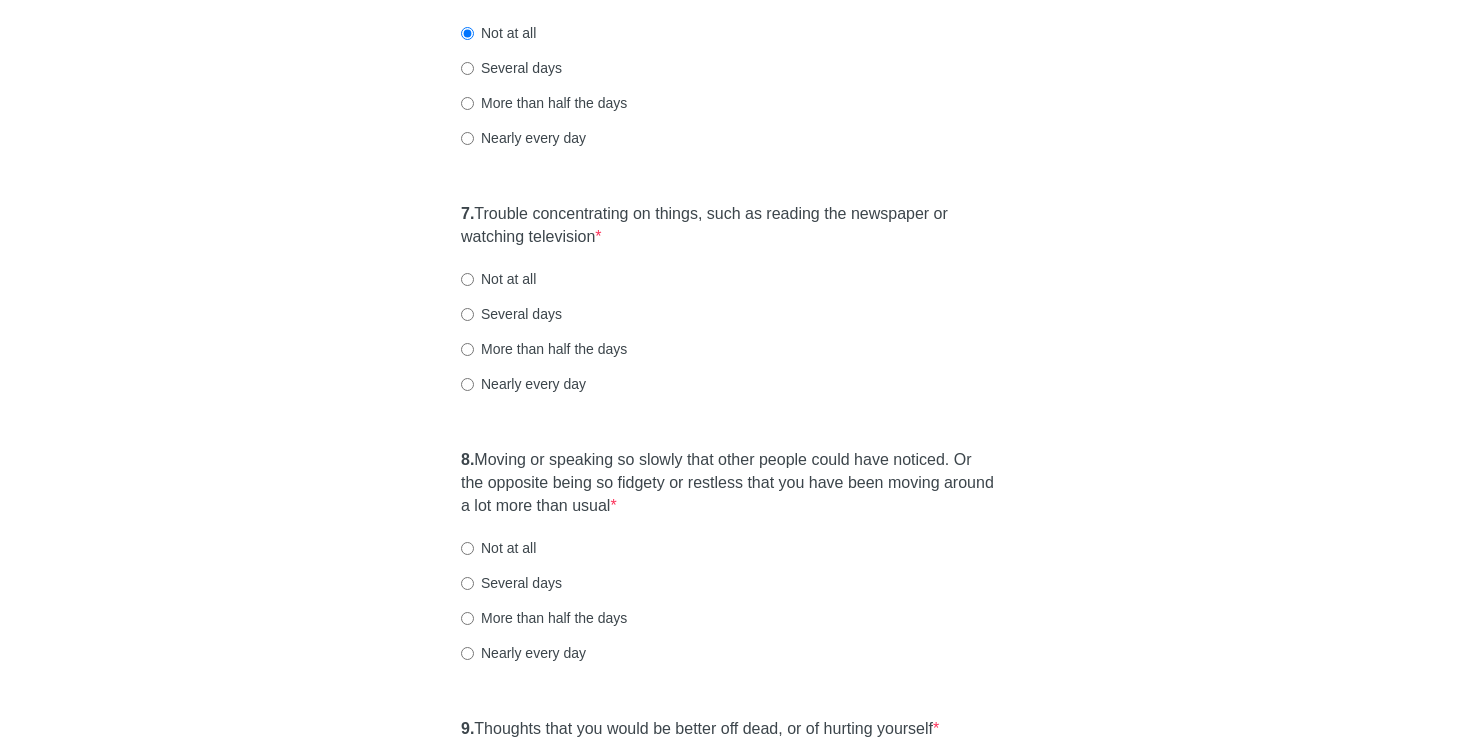 scroll, scrollTop: 1439, scrollLeft: 0, axis: vertical 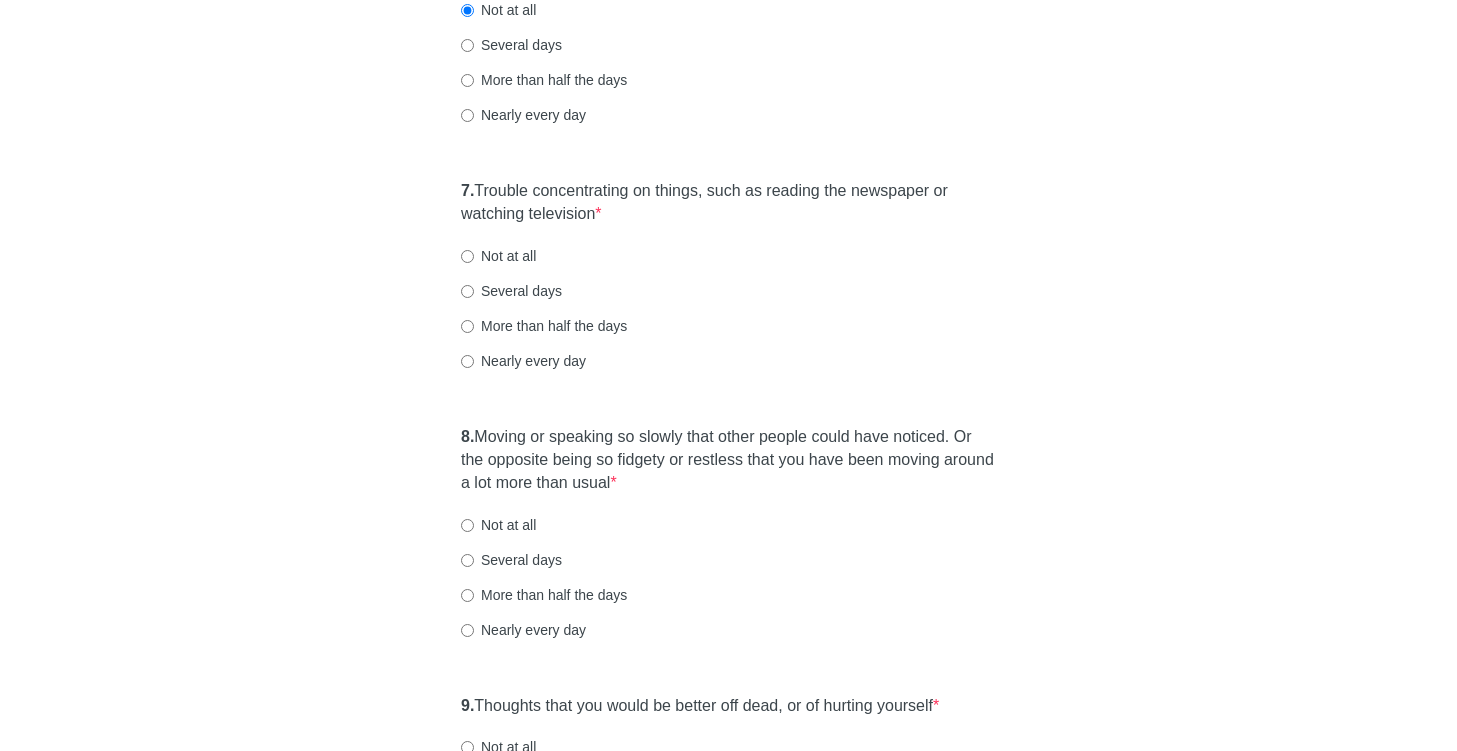 click on "Several days" at bounding box center (511, 291) 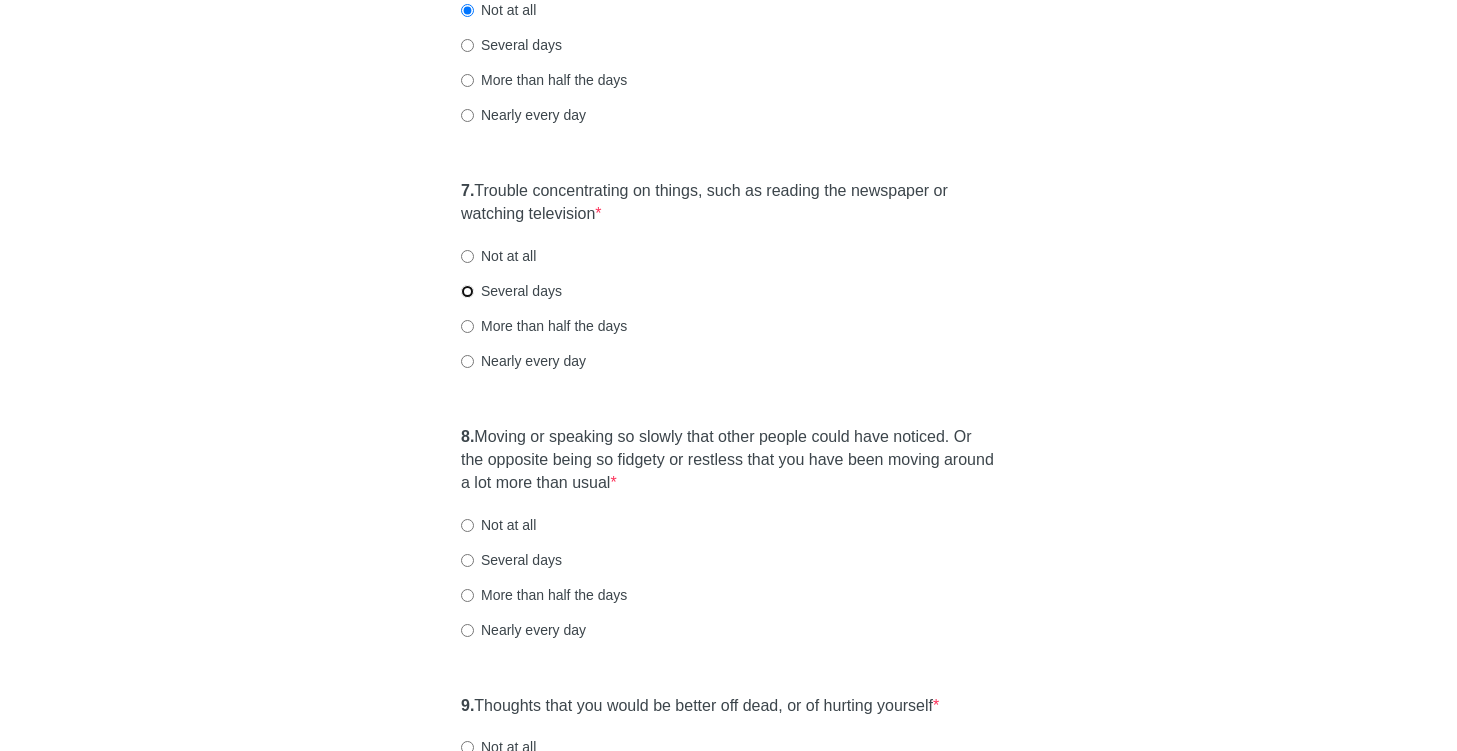radio on "true" 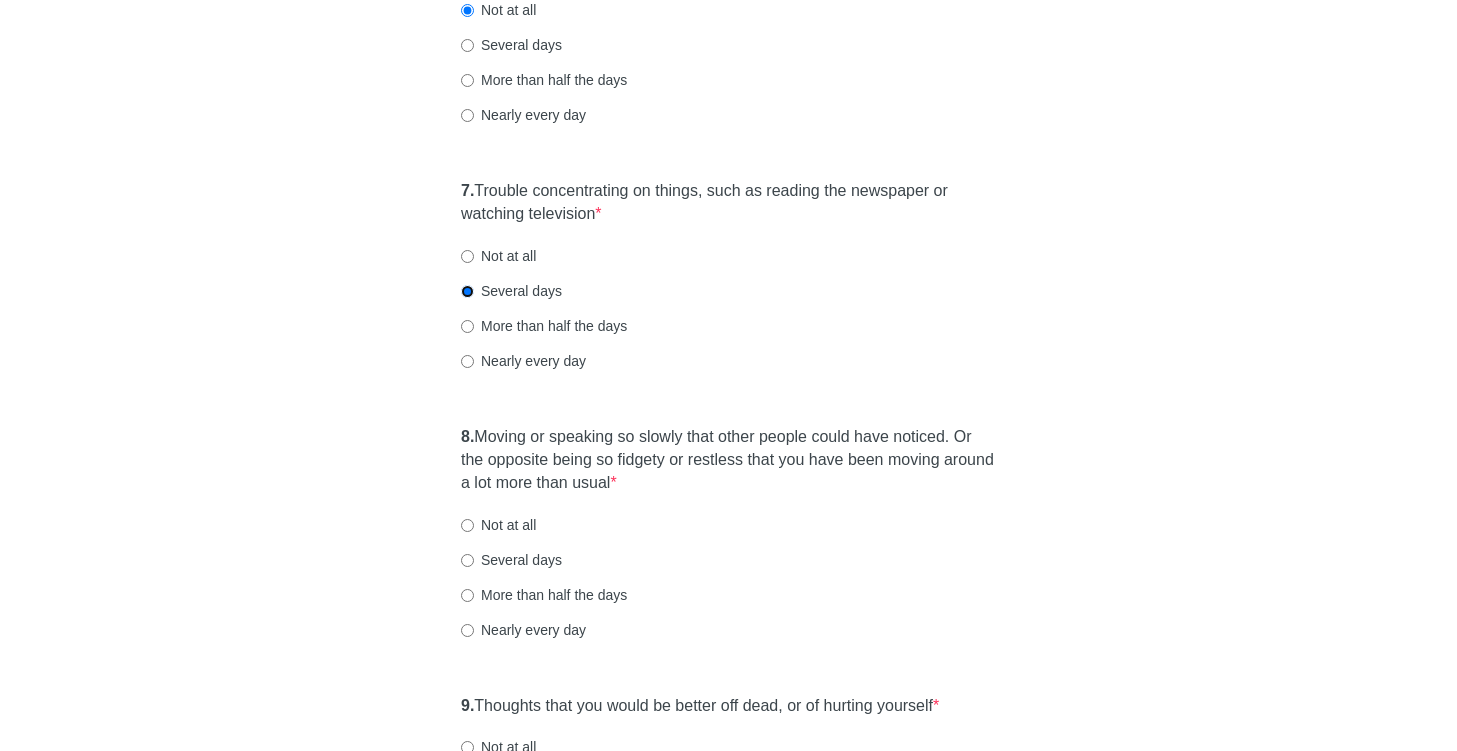 scroll, scrollTop: 1728, scrollLeft: 0, axis: vertical 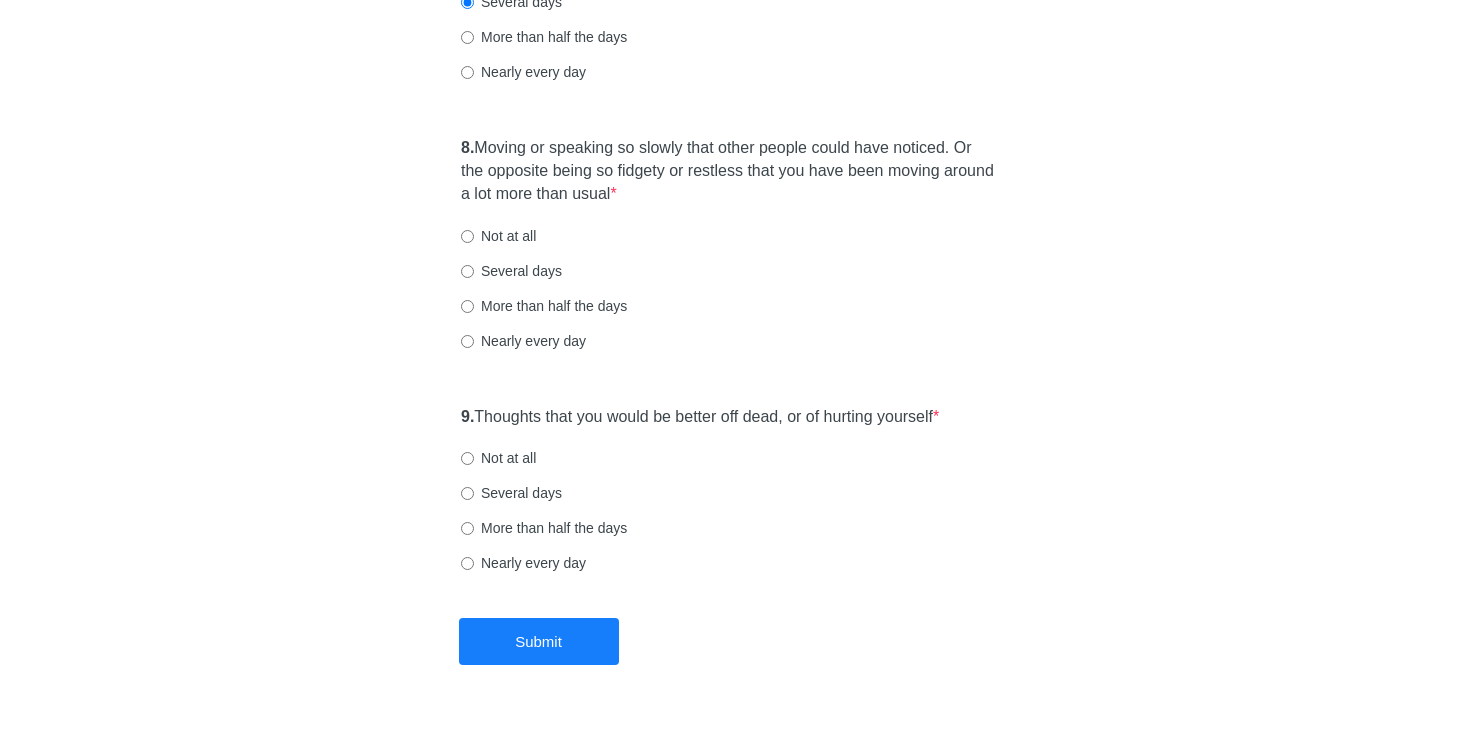 click on "Not at all" at bounding box center (498, 236) 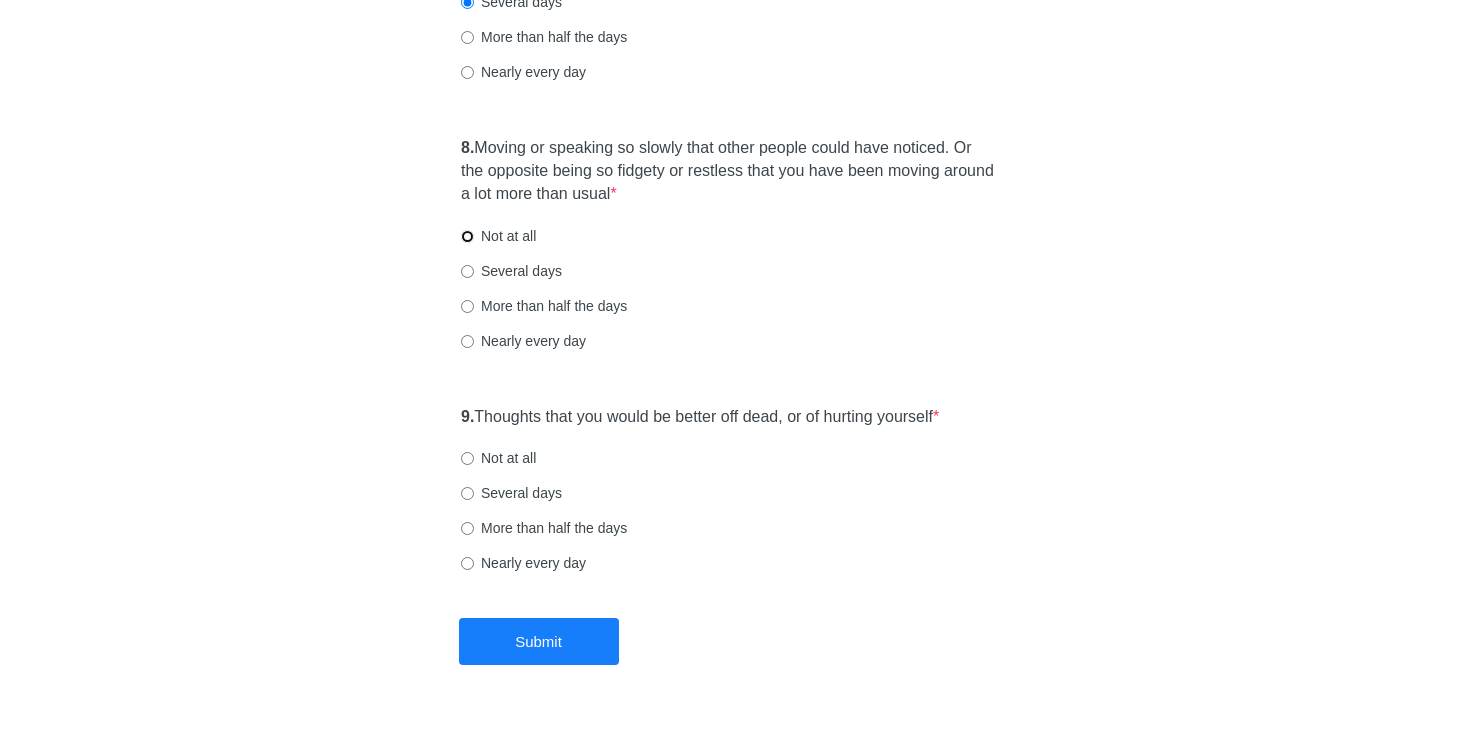click on "Not at all" at bounding box center (467, 236) 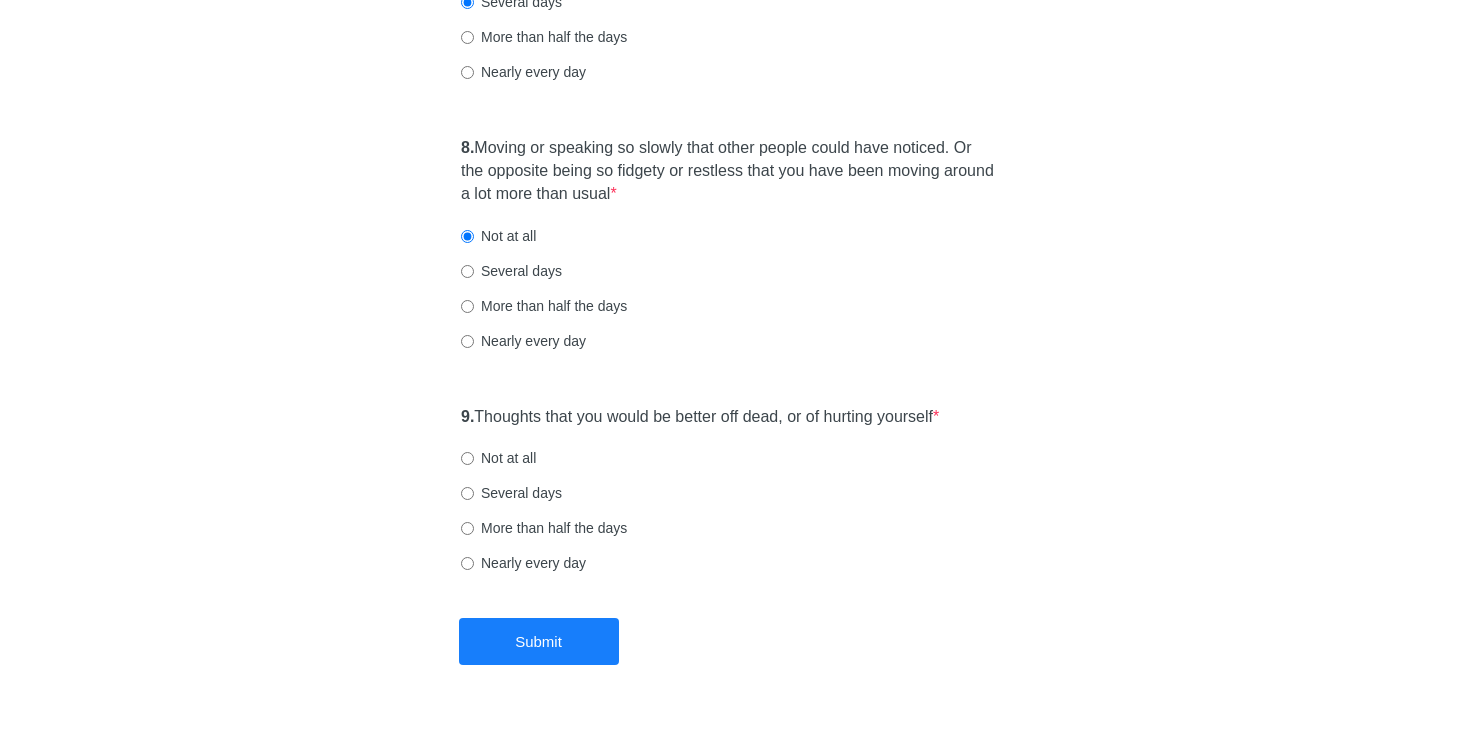 click on "Not at all" at bounding box center (498, 458) 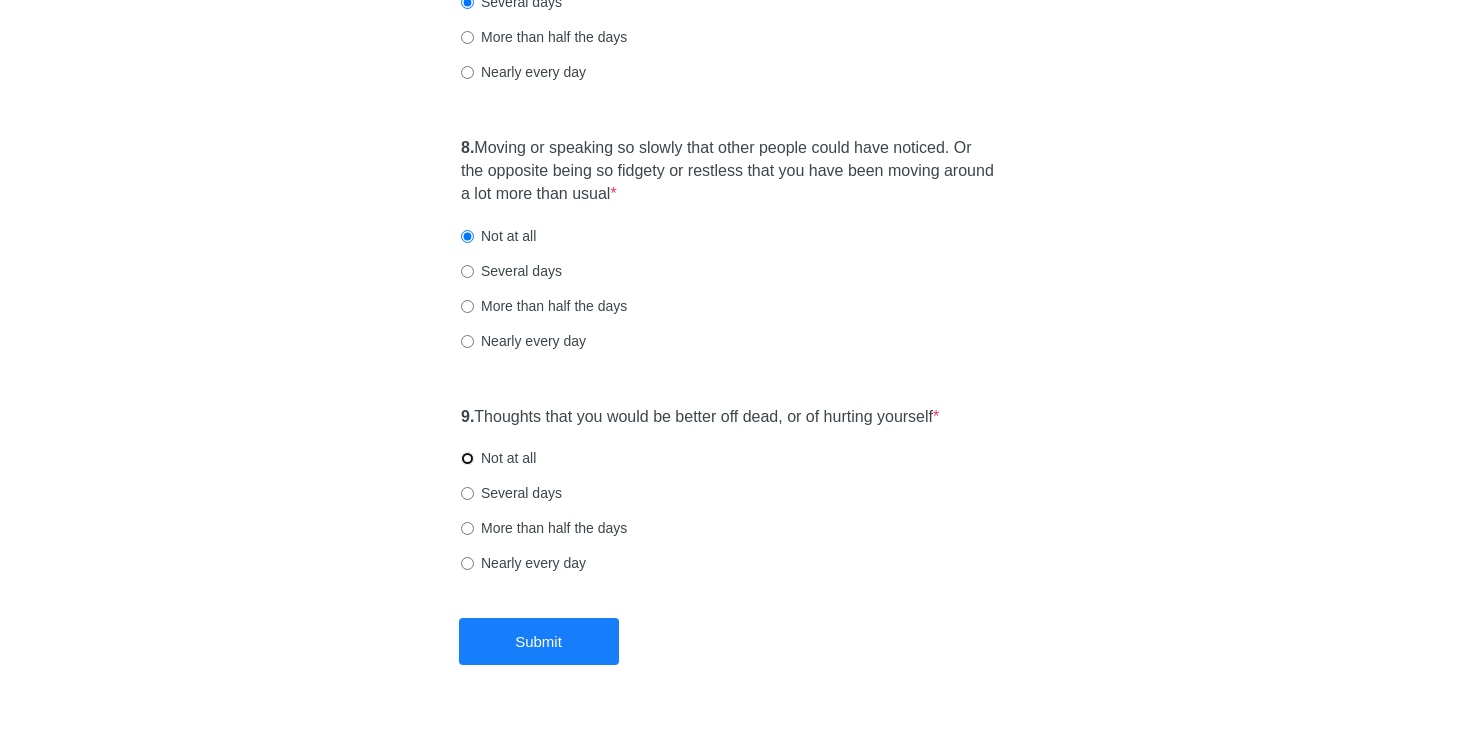radio on "true" 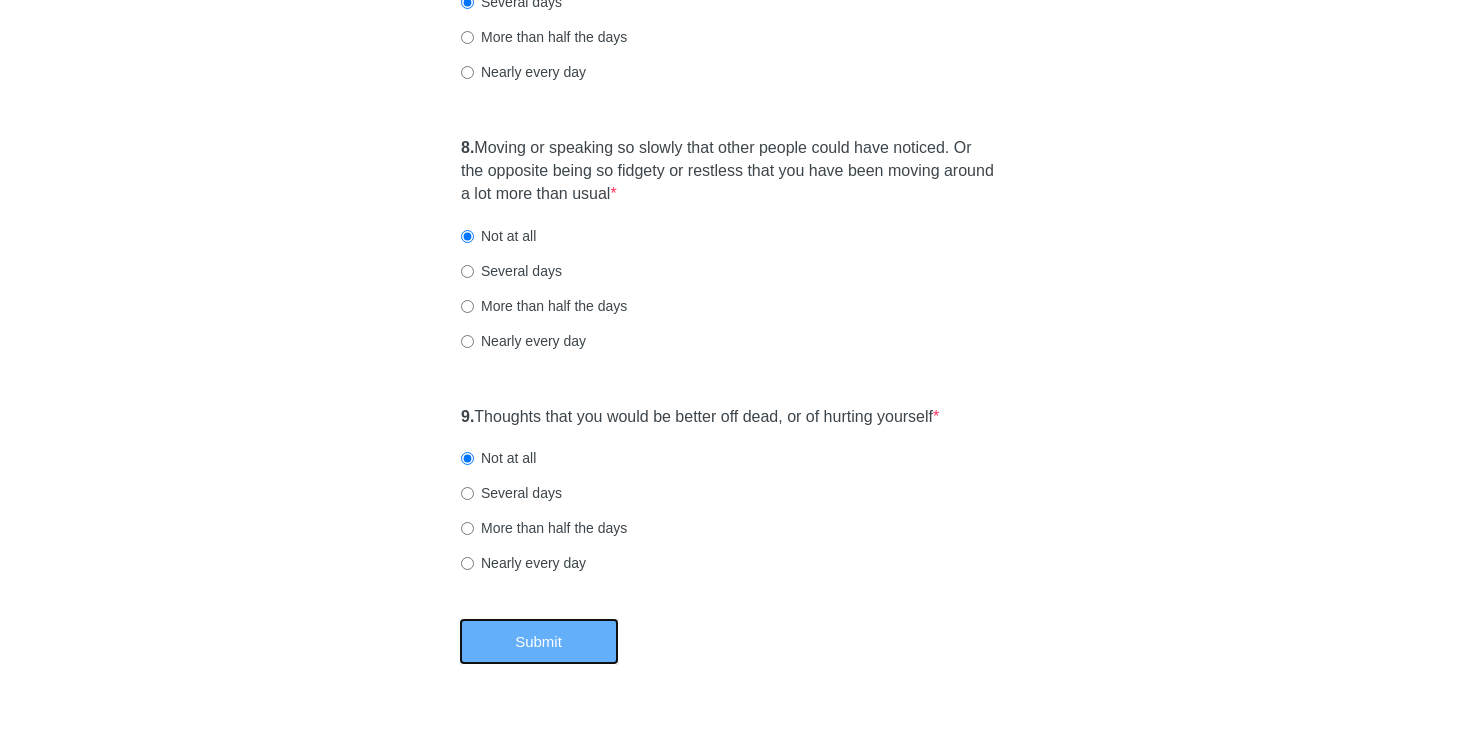 click on "Submit" at bounding box center [539, 641] 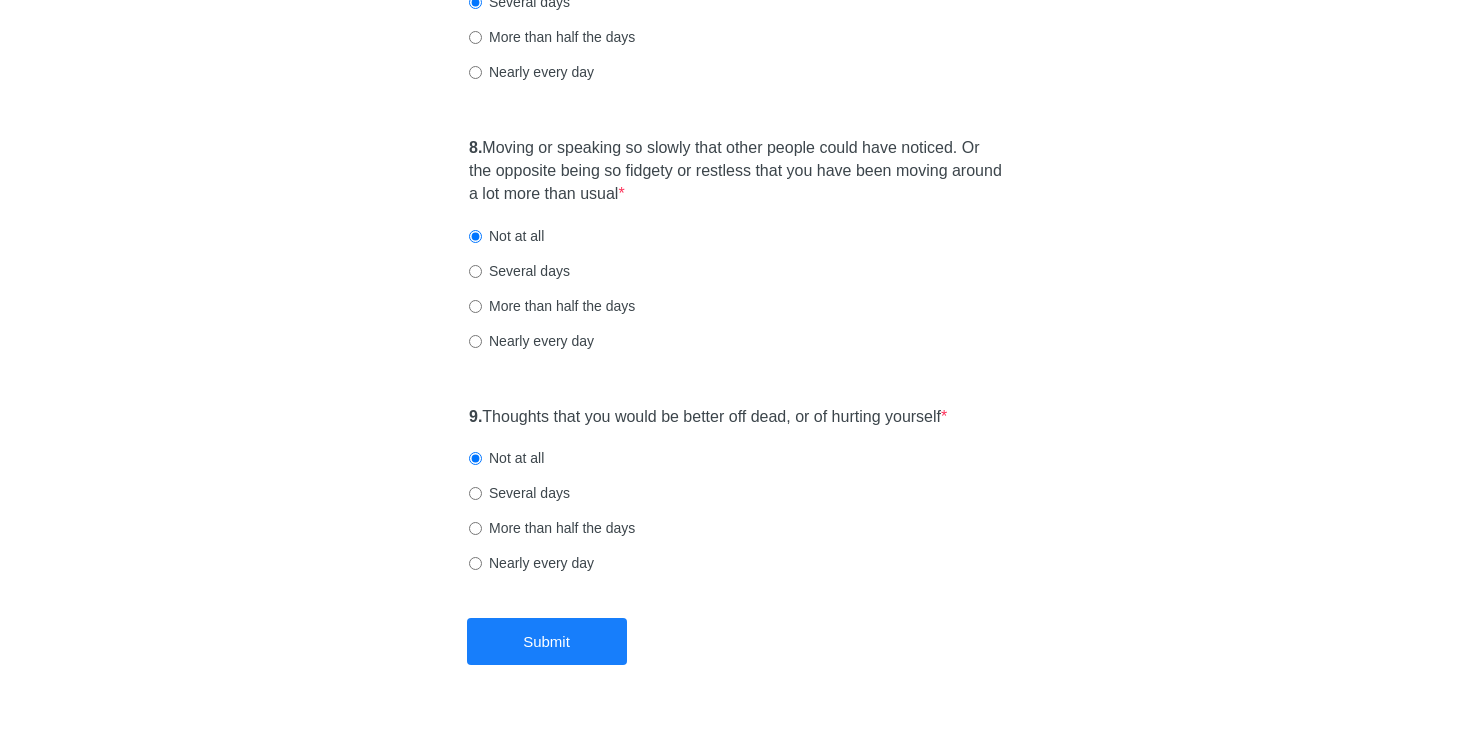 scroll, scrollTop: 0, scrollLeft: 0, axis: both 